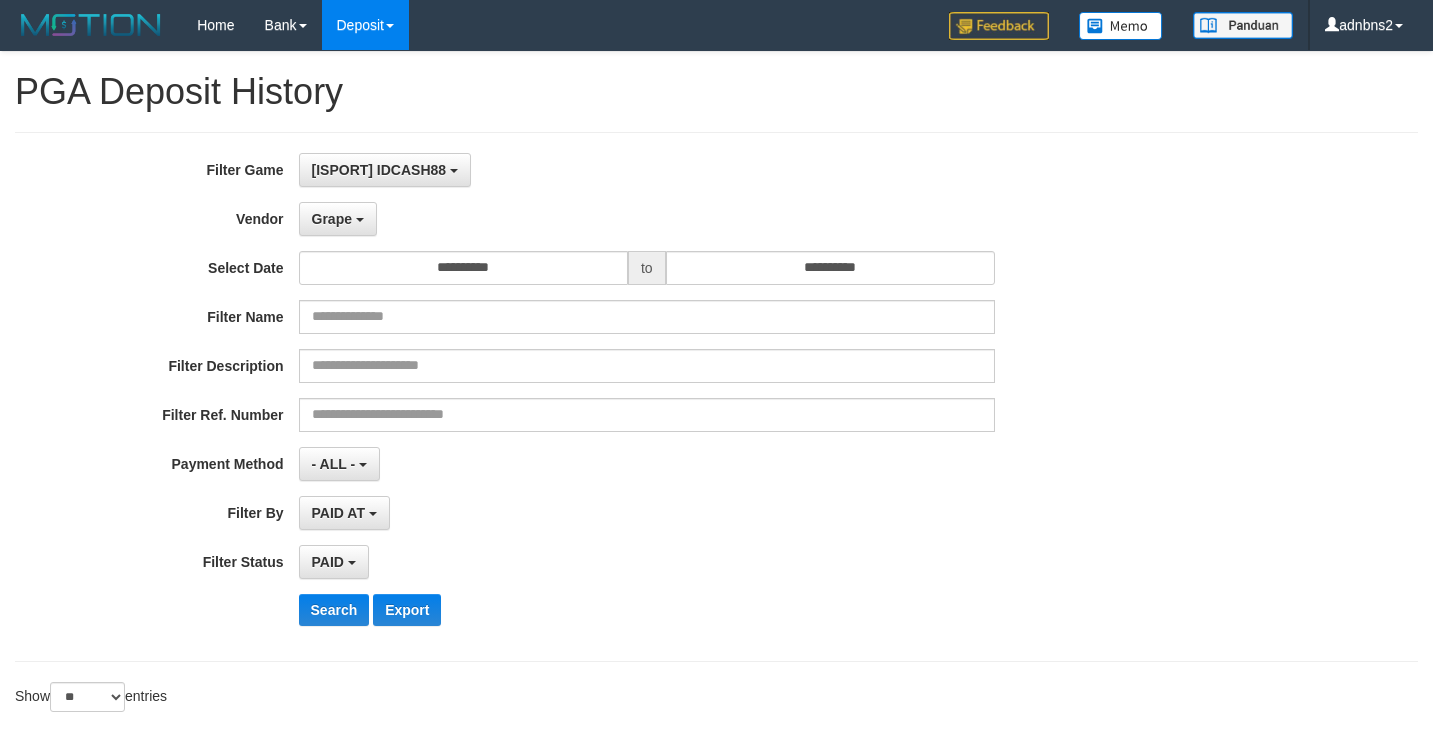 select on "**********" 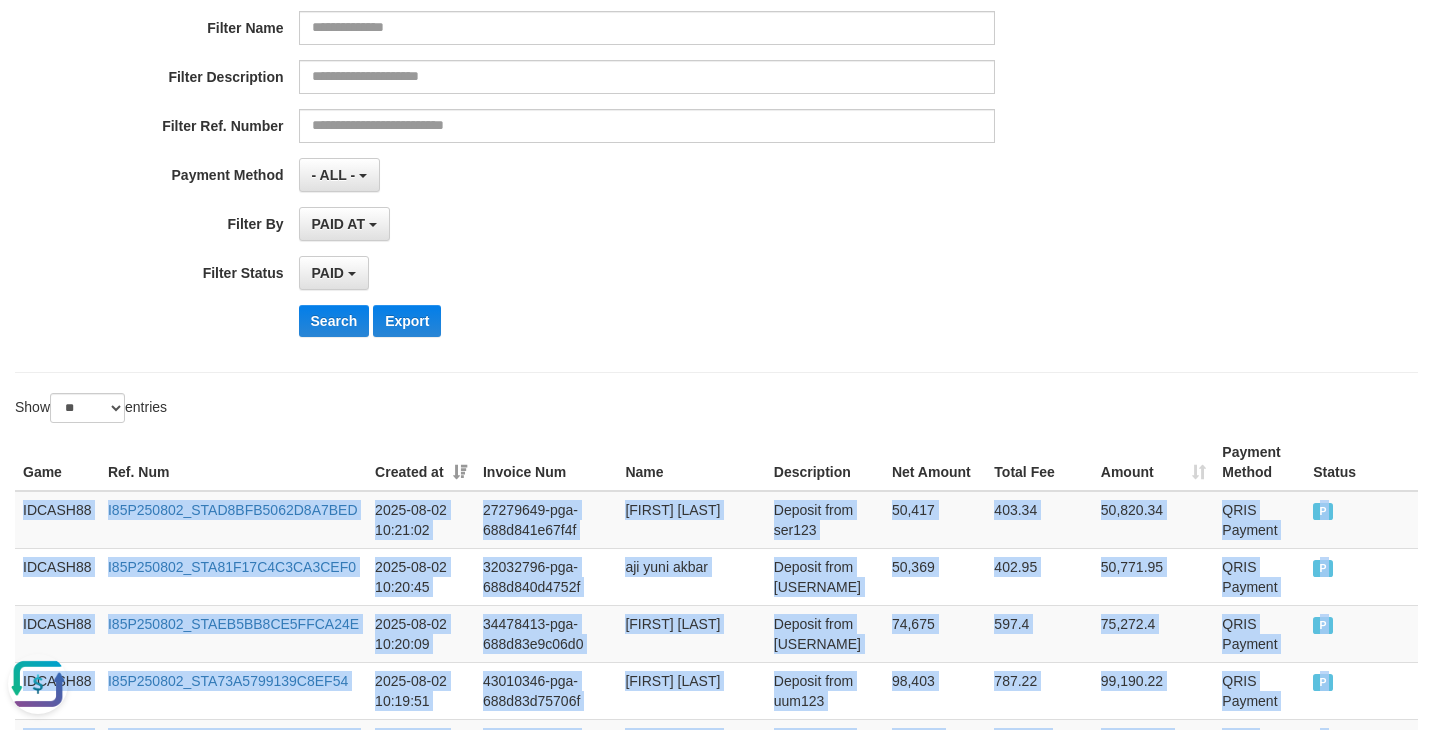 scroll, scrollTop: 0, scrollLeft: 0, axis: both 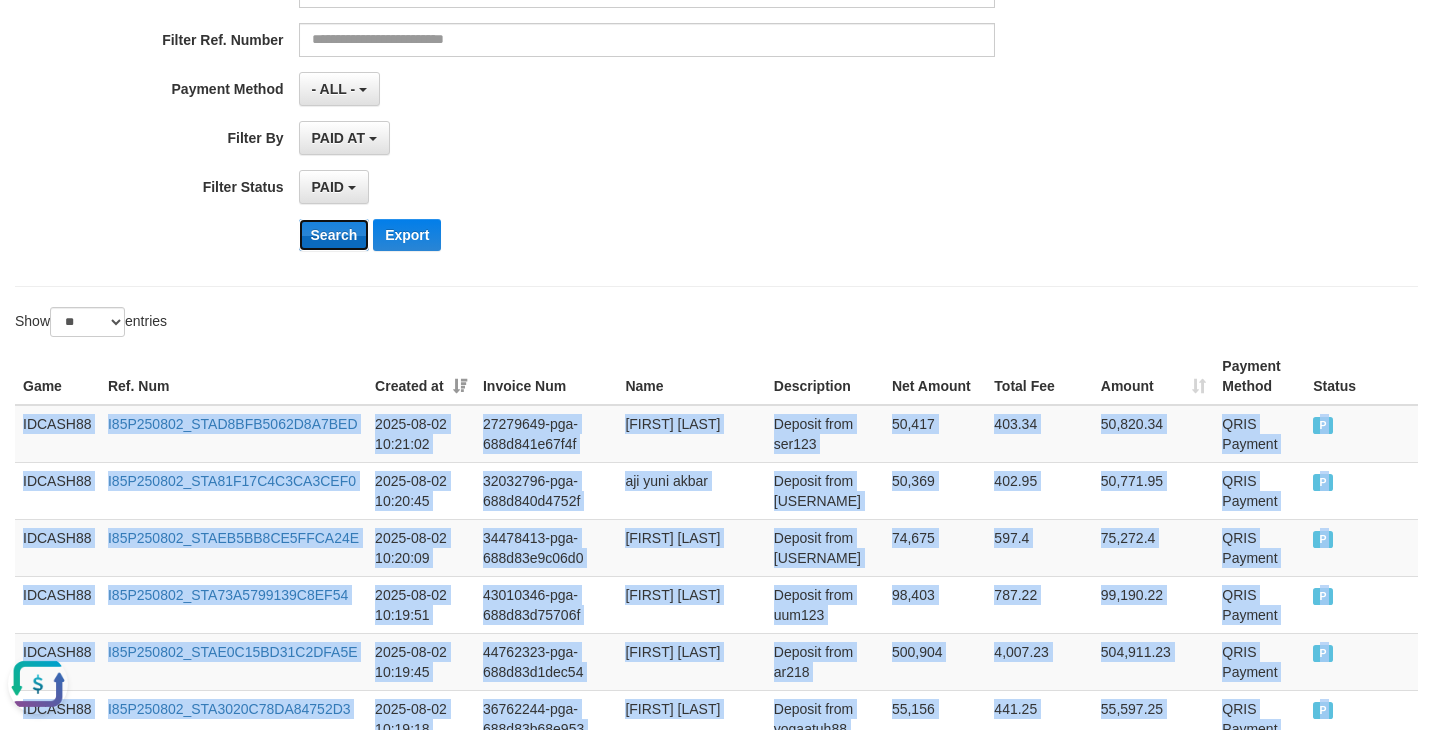 click on "Search" at bounding box center (334, 235) 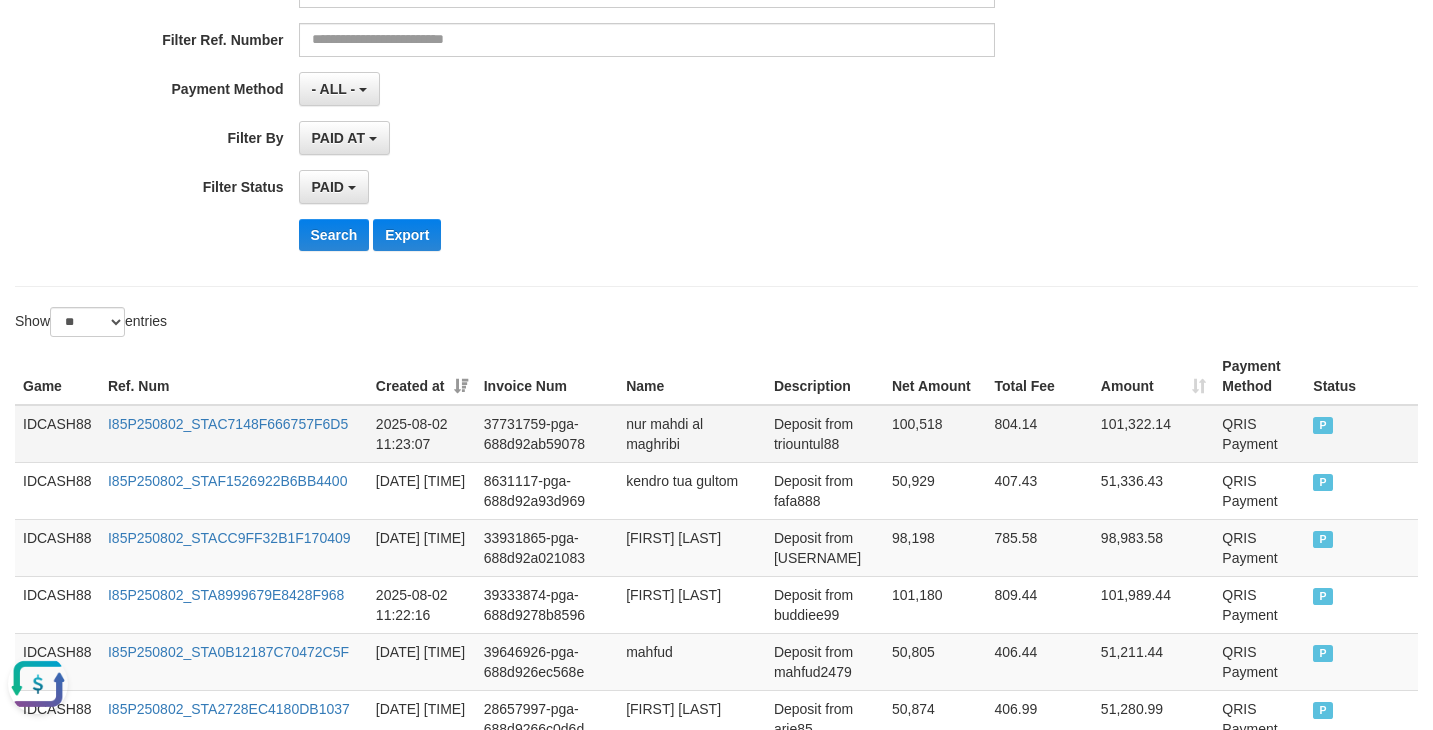 click on "IDCASH88" at bounding box center [57, 434] 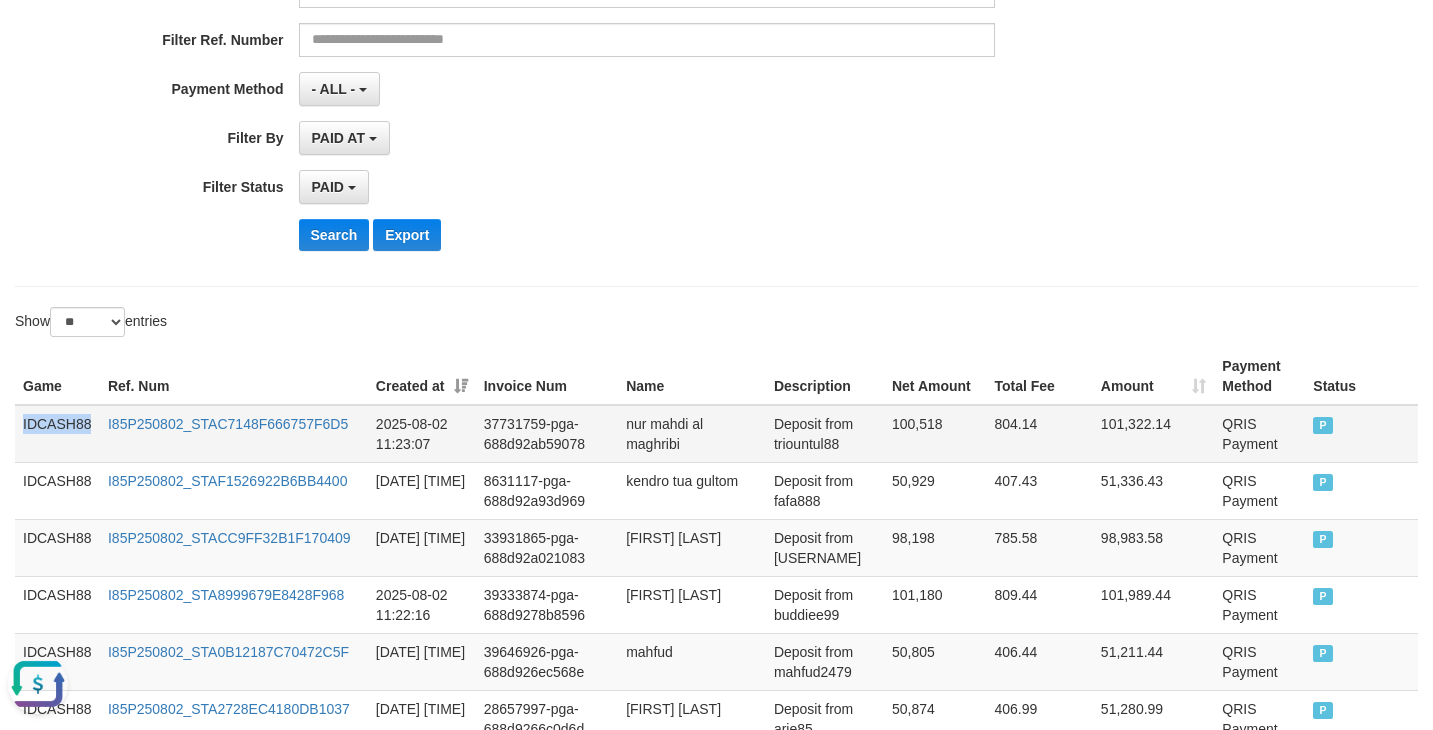 drag, startPoint x: 44, startPoint y: 430, endPoint x: 271, endPoint y: 445, distance: 227.49506 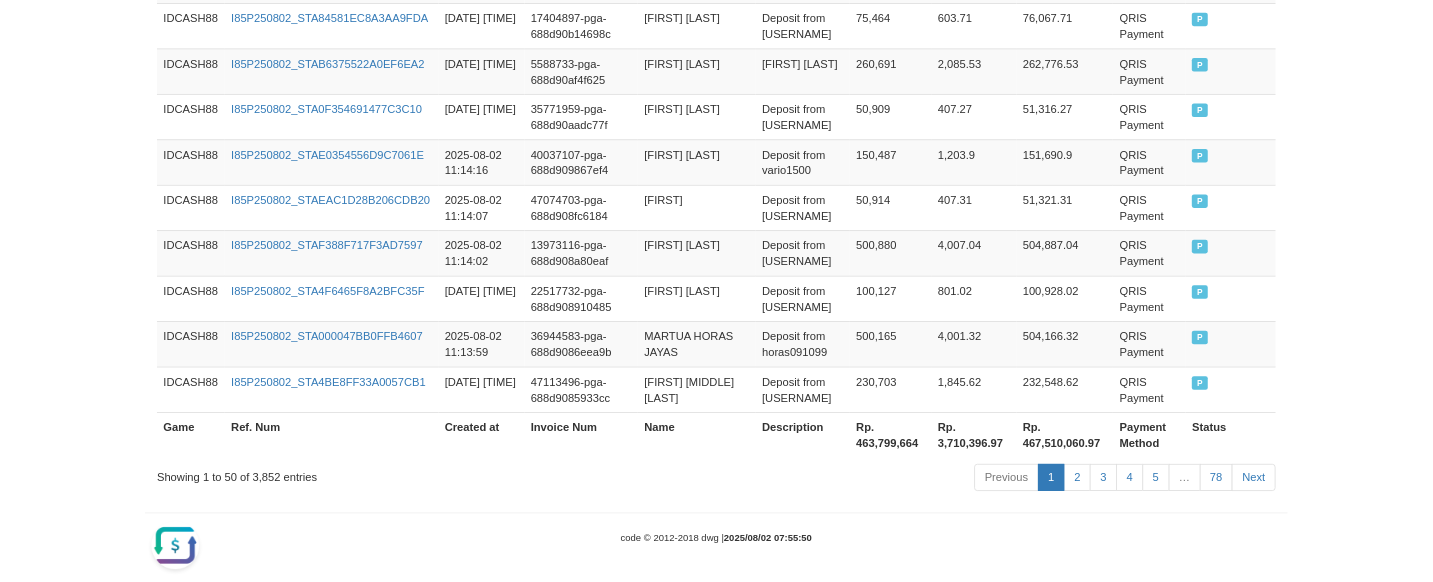scroll, scrollTop: 3117, scrollLeft: 0, axis: vertical 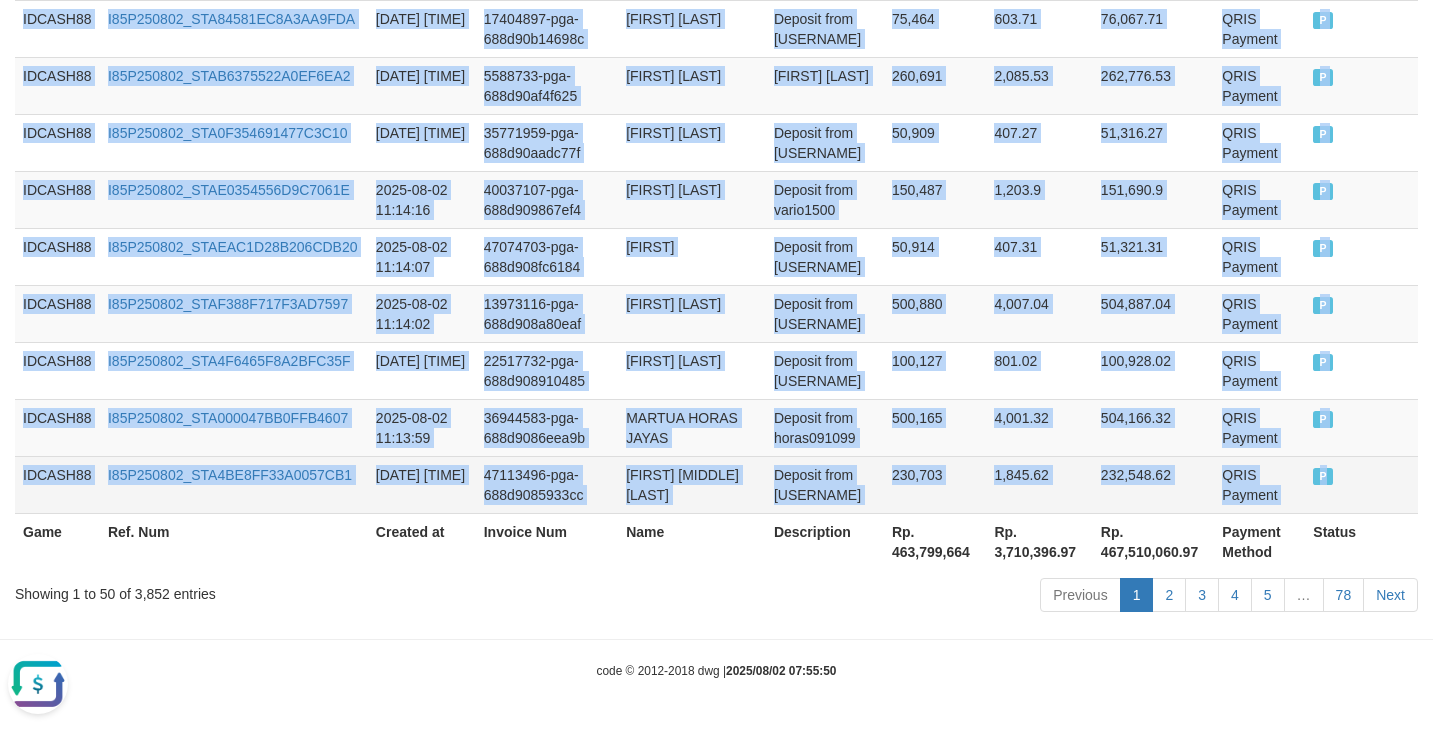 click on "P" at bounding box center [1361, 484] 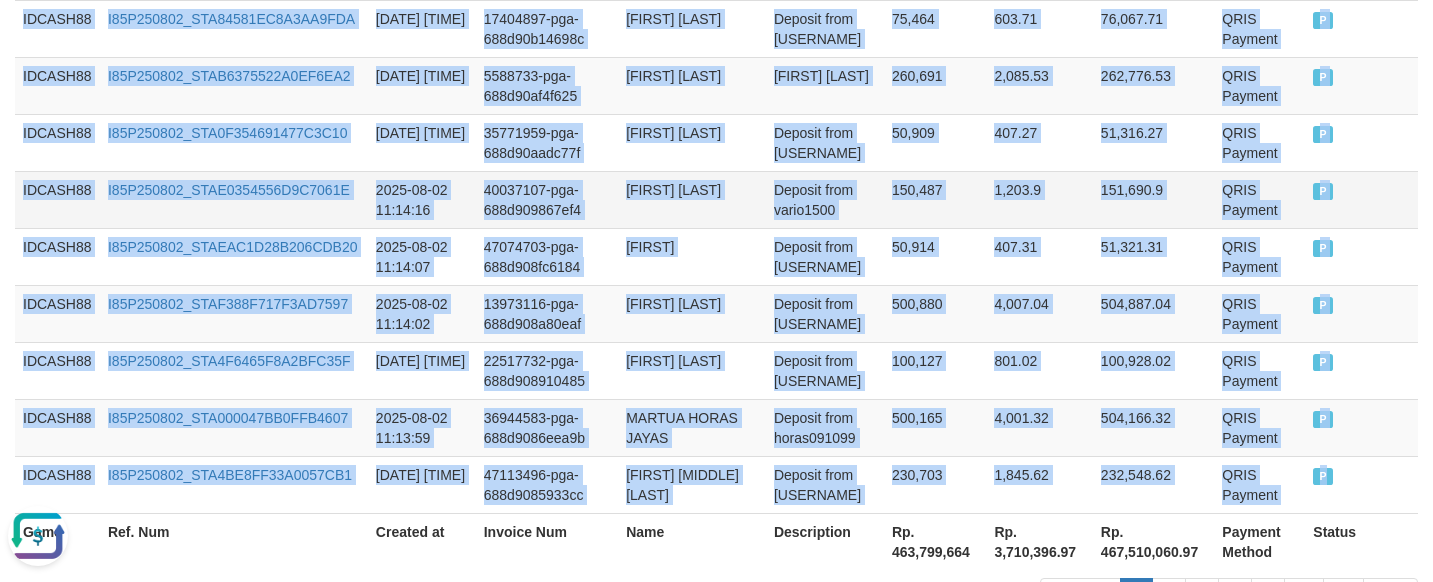 click on "[FIRST] [LAST]" at bounding box center (692, 199) 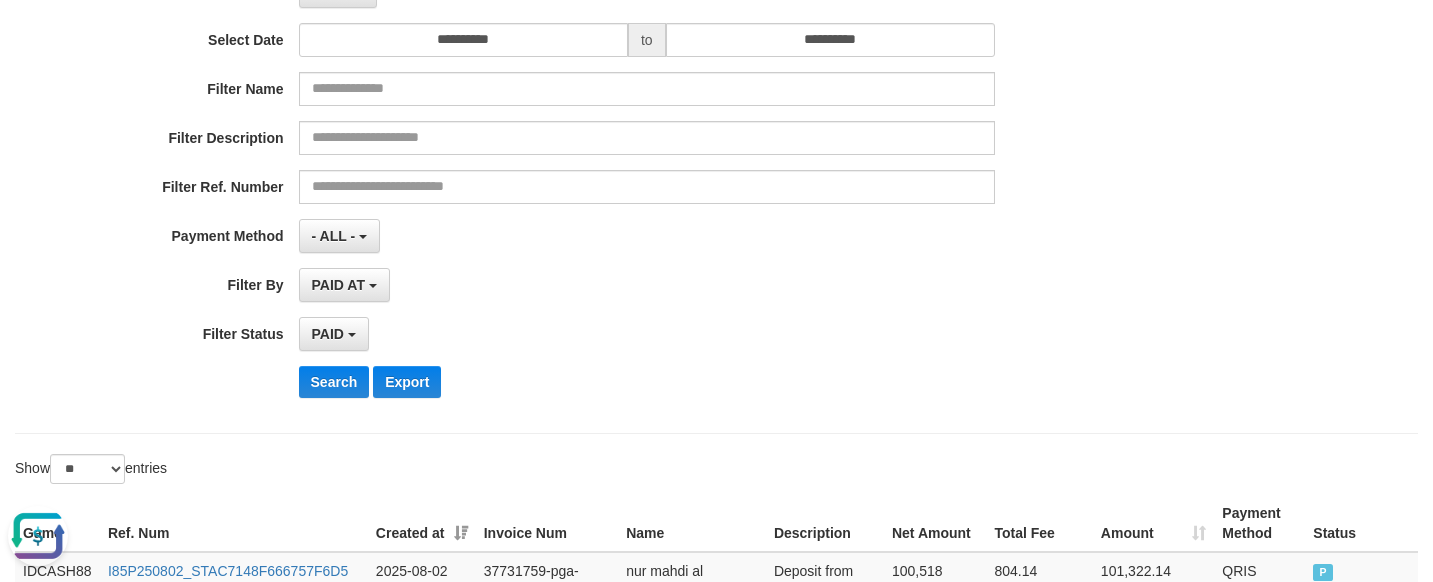 scroll, scrollTop: 492, scrollLeft: 0, axis: vertical 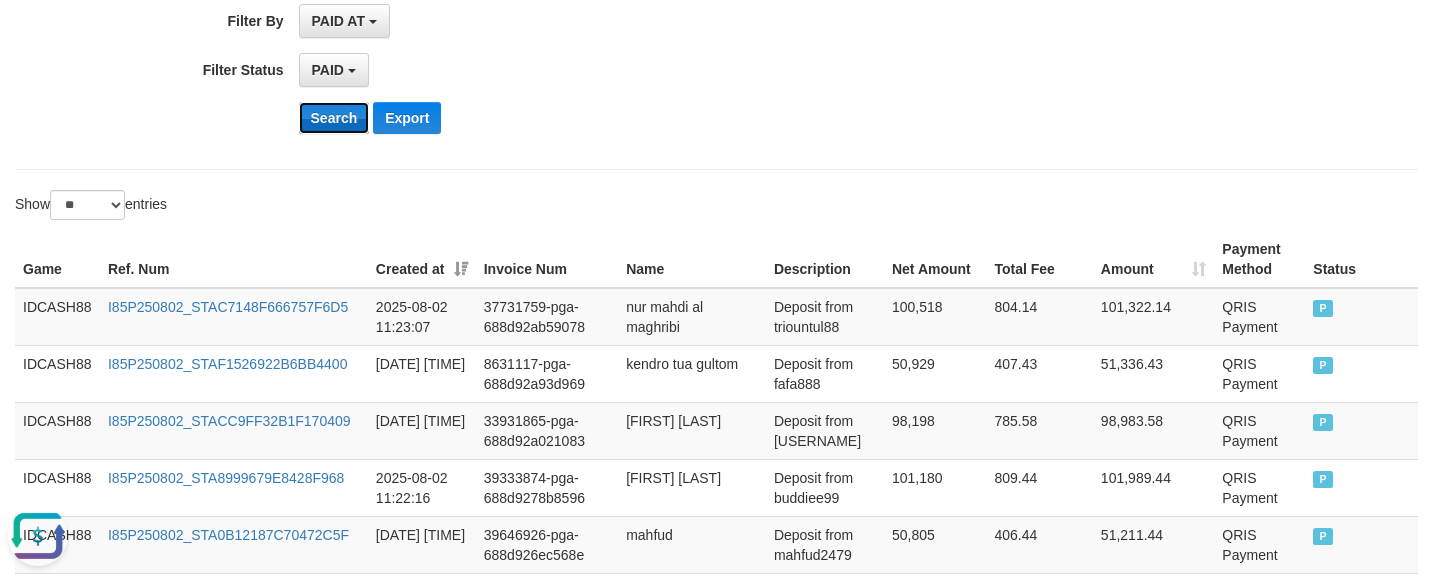 click on "Search" at bounding box center (334, 118) 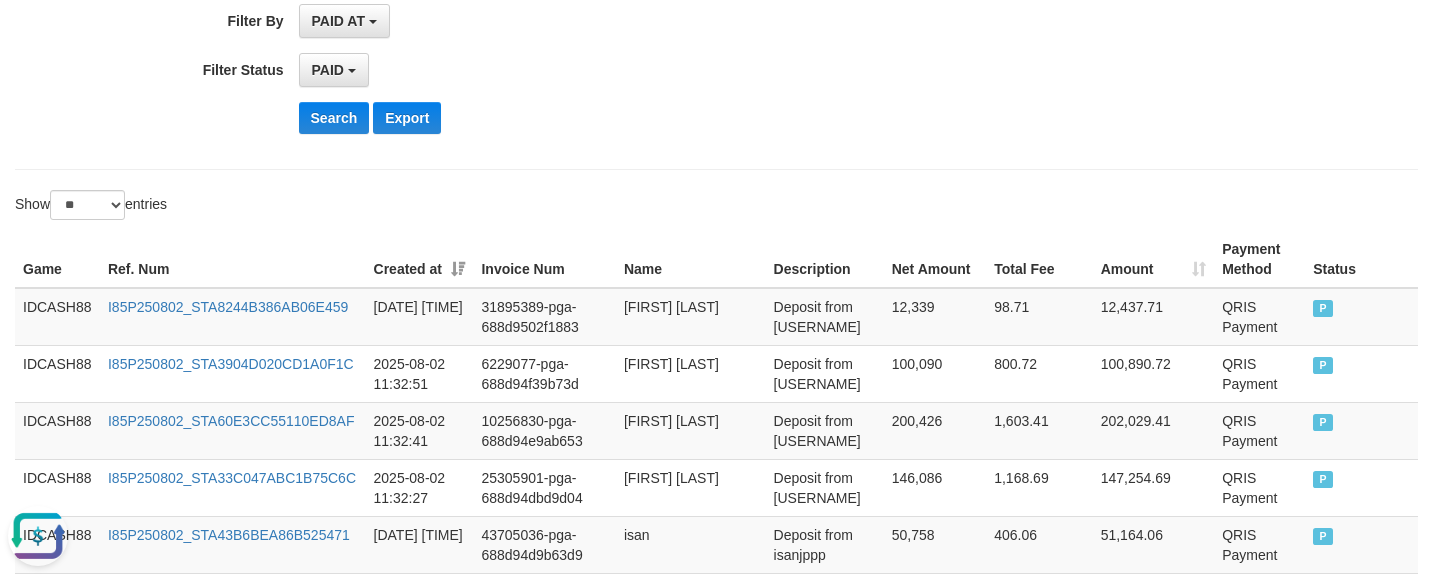 click on "**********" at bounding box center [716, 1412] 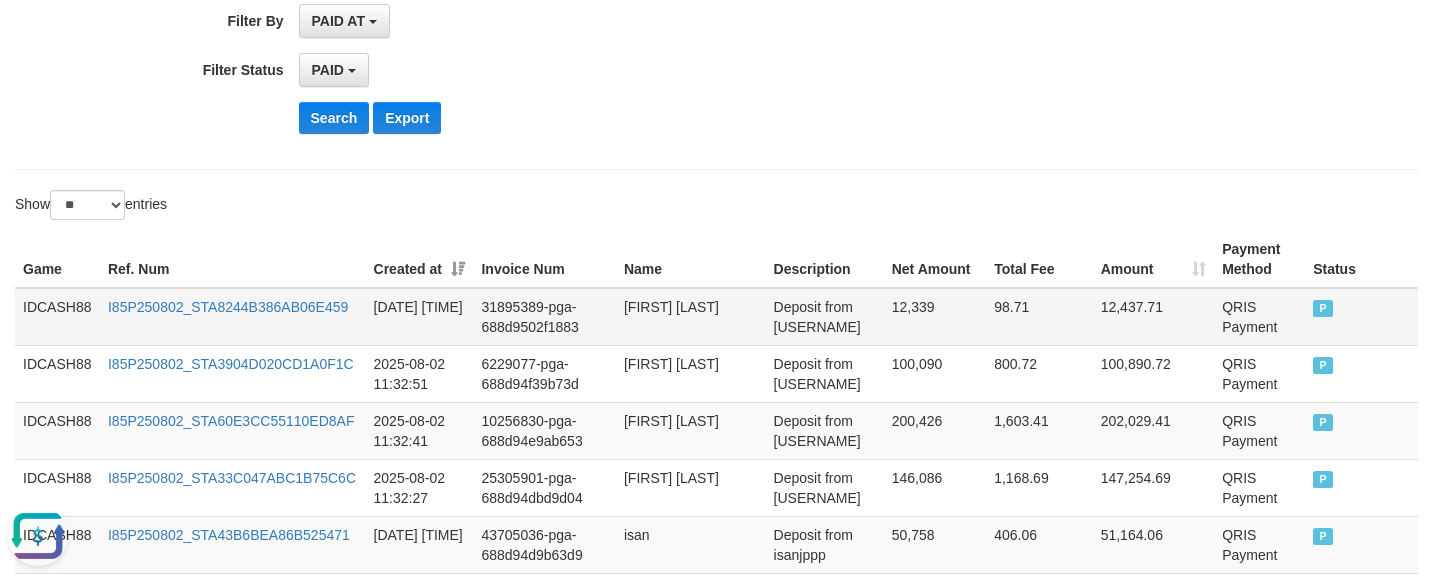 click on "IDCASH88" at bounding box center [57, 317] 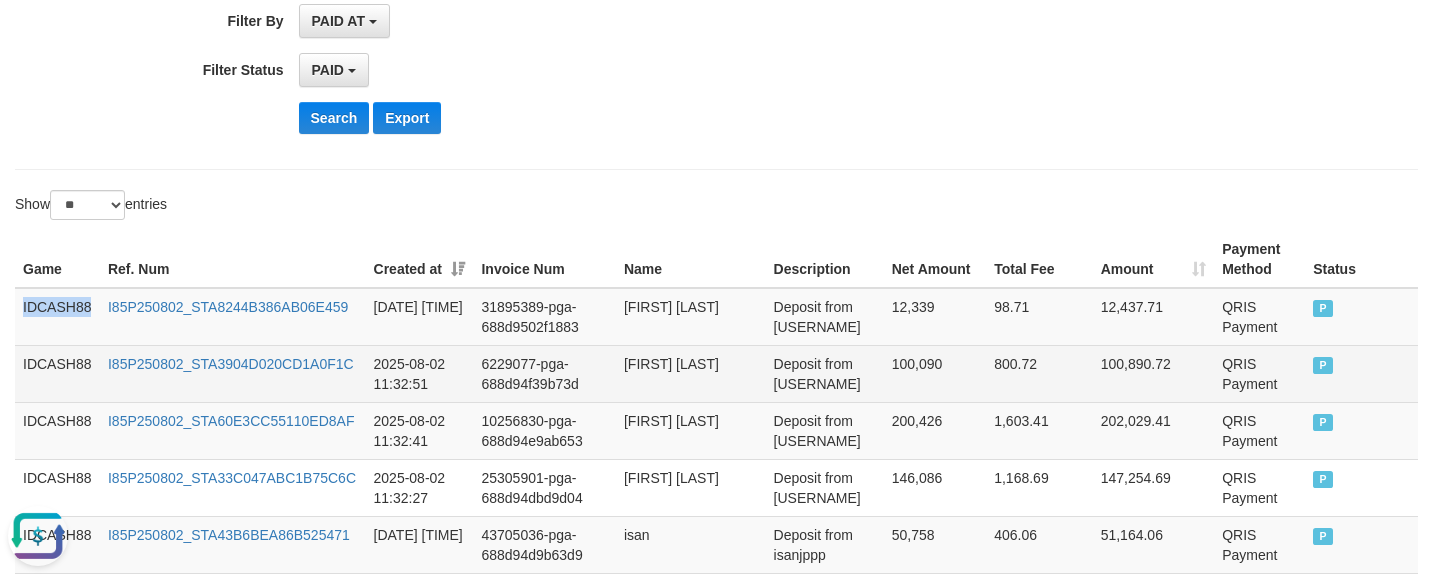 drag, startPoint x: 36, startPoint y: 311, endPoint x: 497, endPoint y: 377, distance: 465.70056 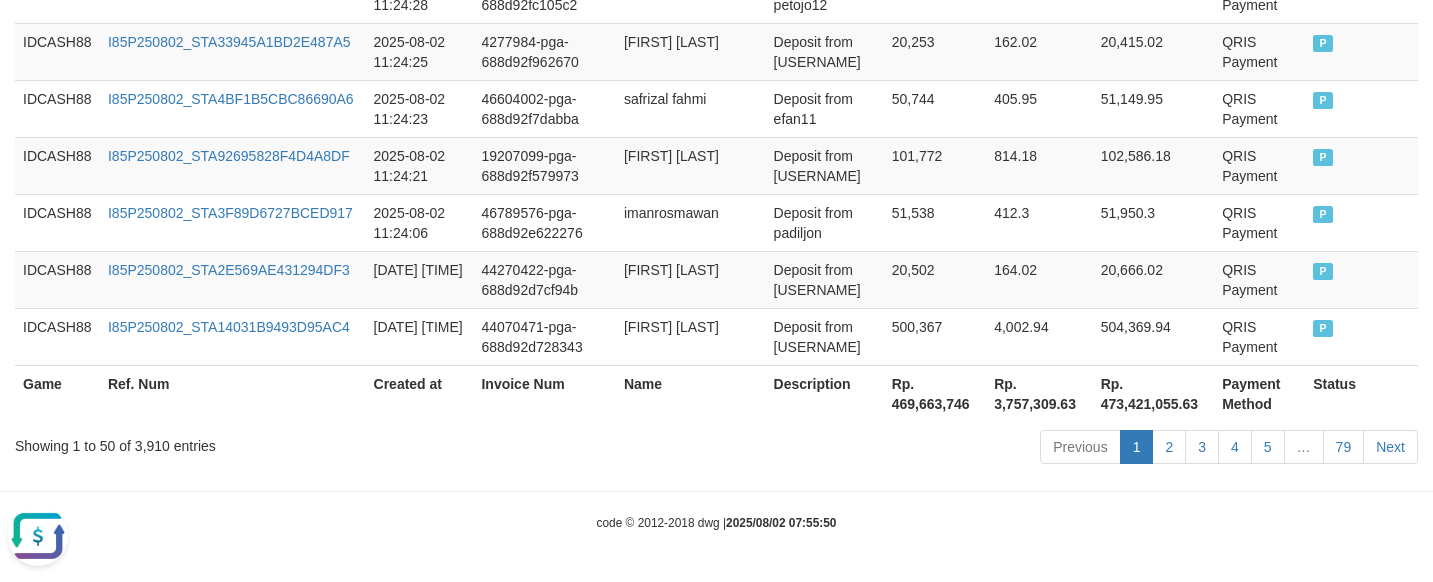 scroll, scrollTop: 3325, scrollLeft: 0, axis: vertical 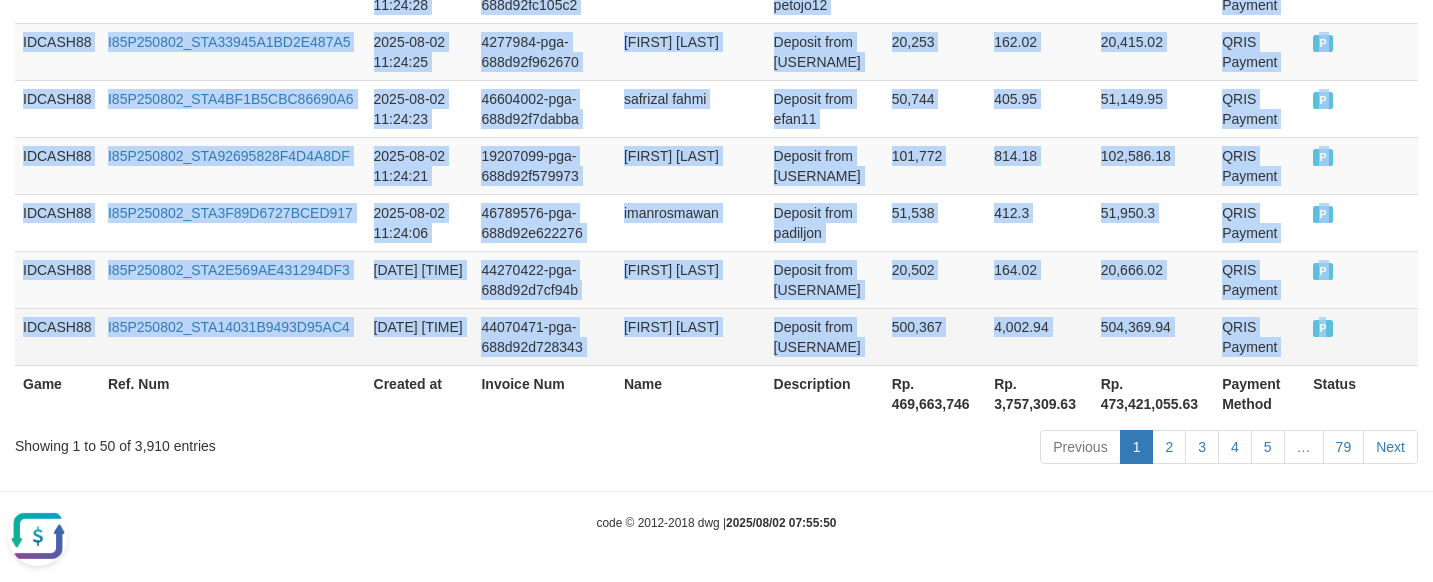 click on "P" at bounding box center (1361, 336) 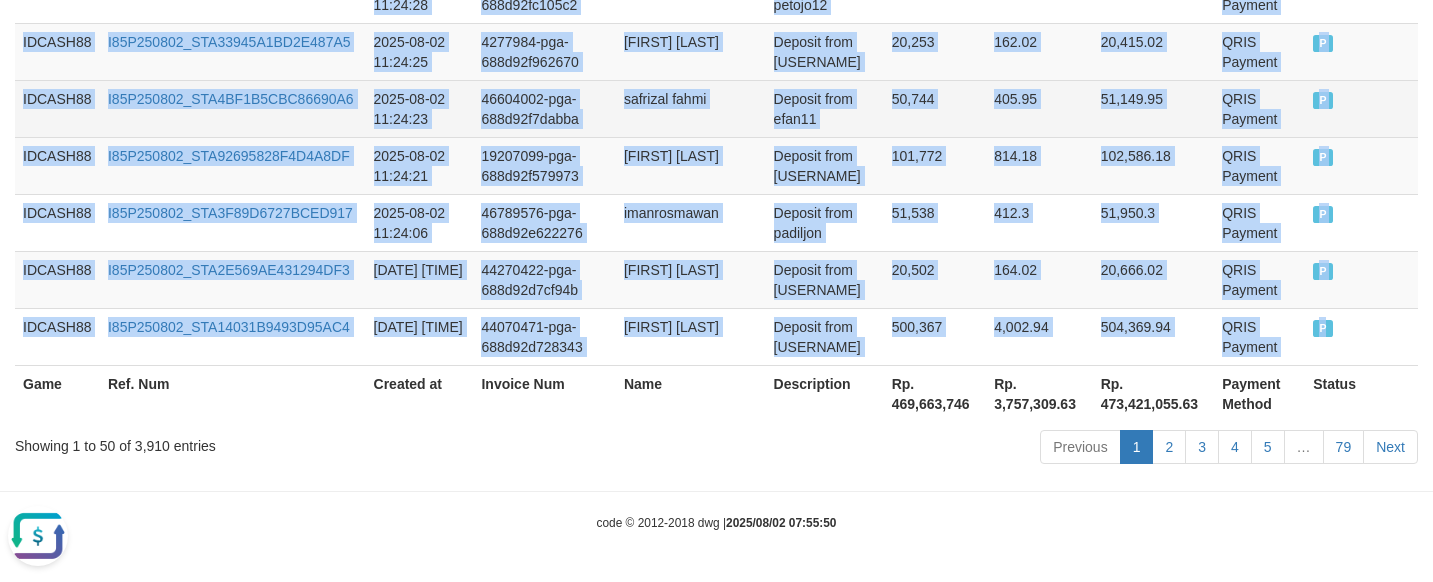 click on "safrizal fahmi" at bounding box center (691, 108) 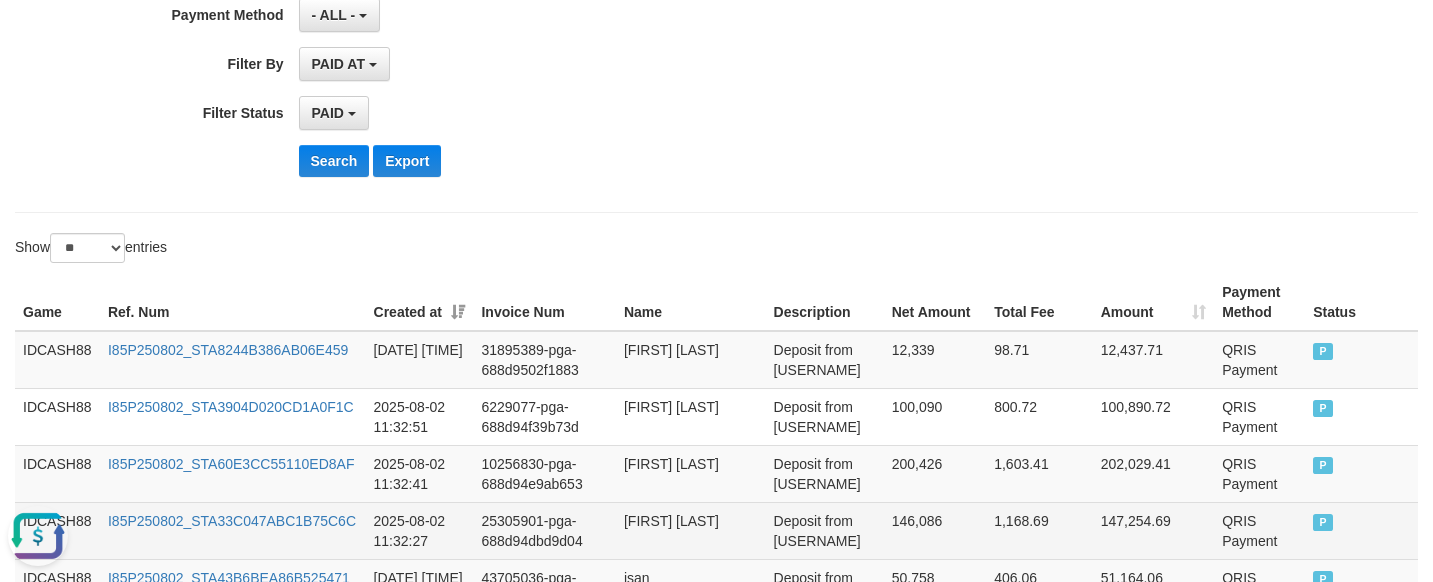 scroll, scrollTop: 450, scrollLeft: 0, axis: vertical 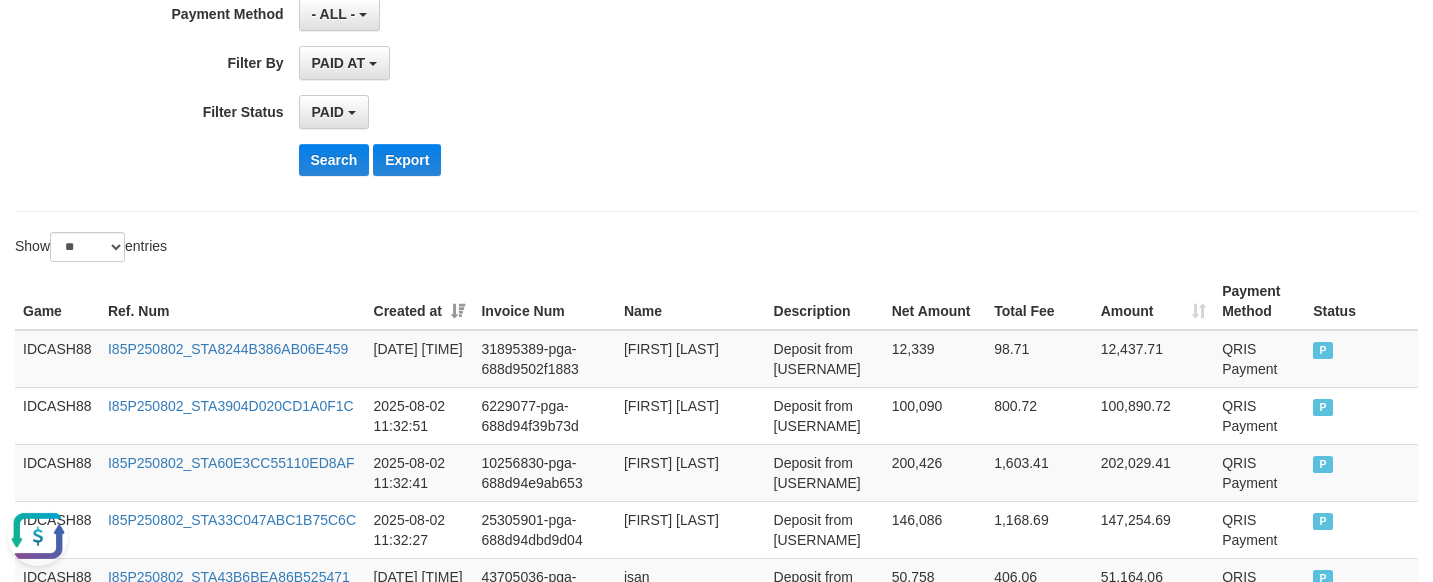 click on "Search
Export" at bounding box center [747, 160] 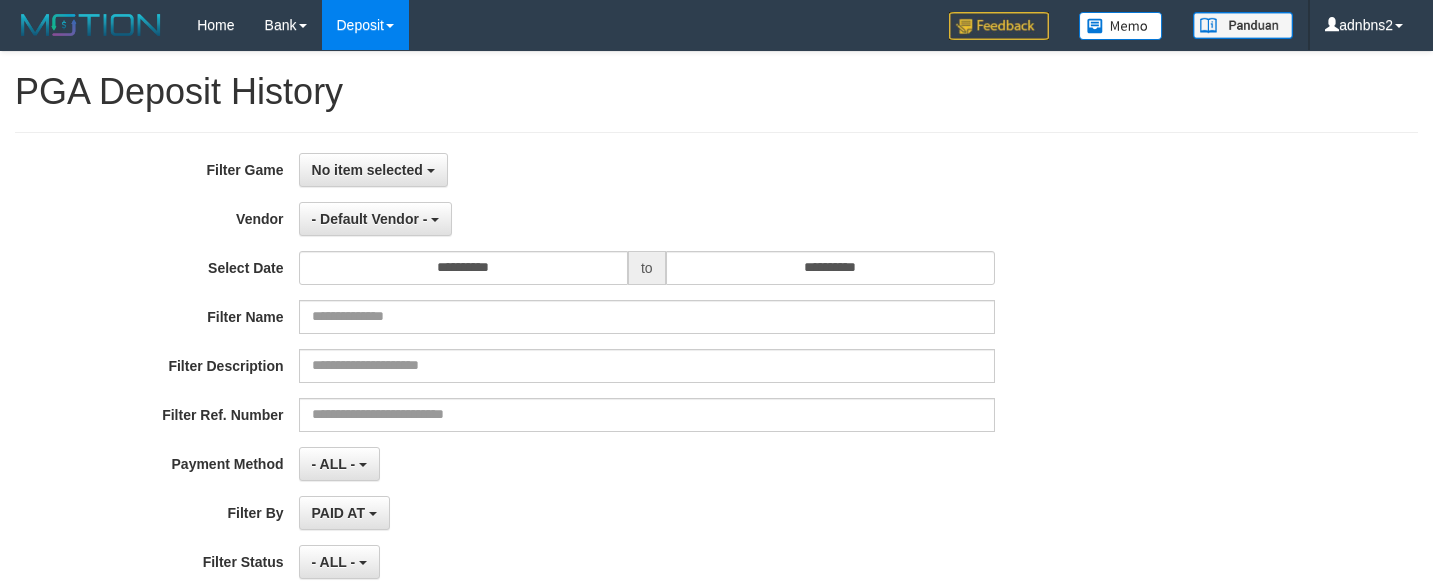 select 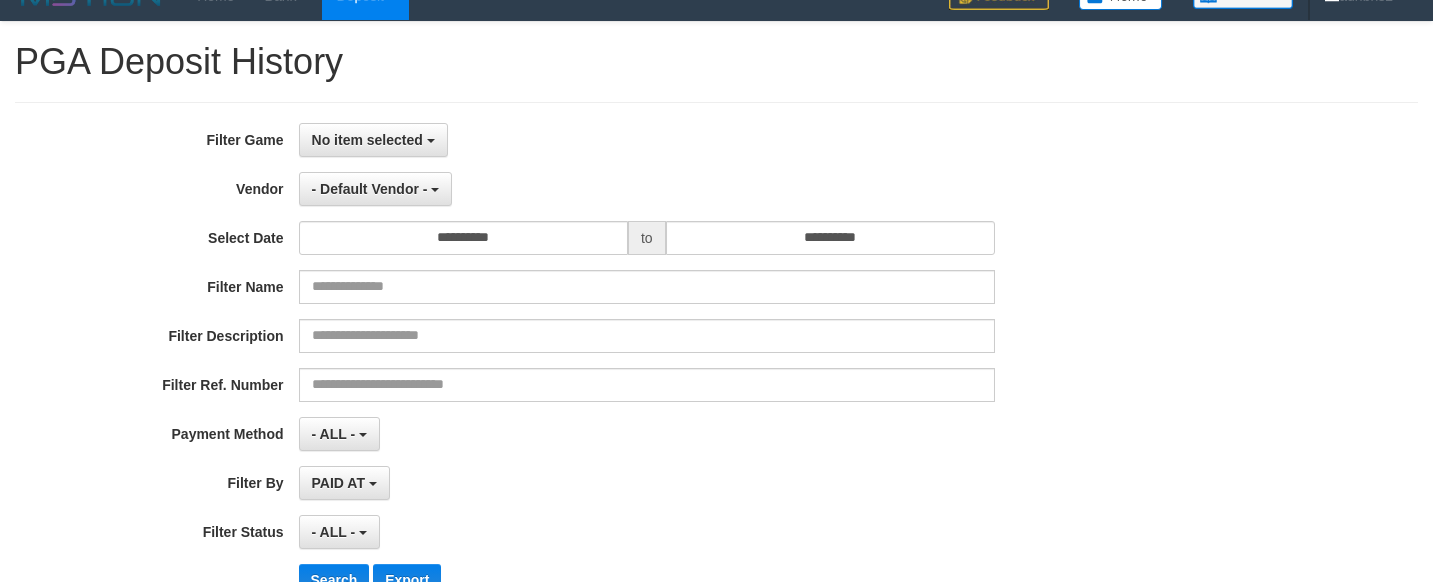 scroll, scrollTop: 0, scrollLeft: 0, axis: both 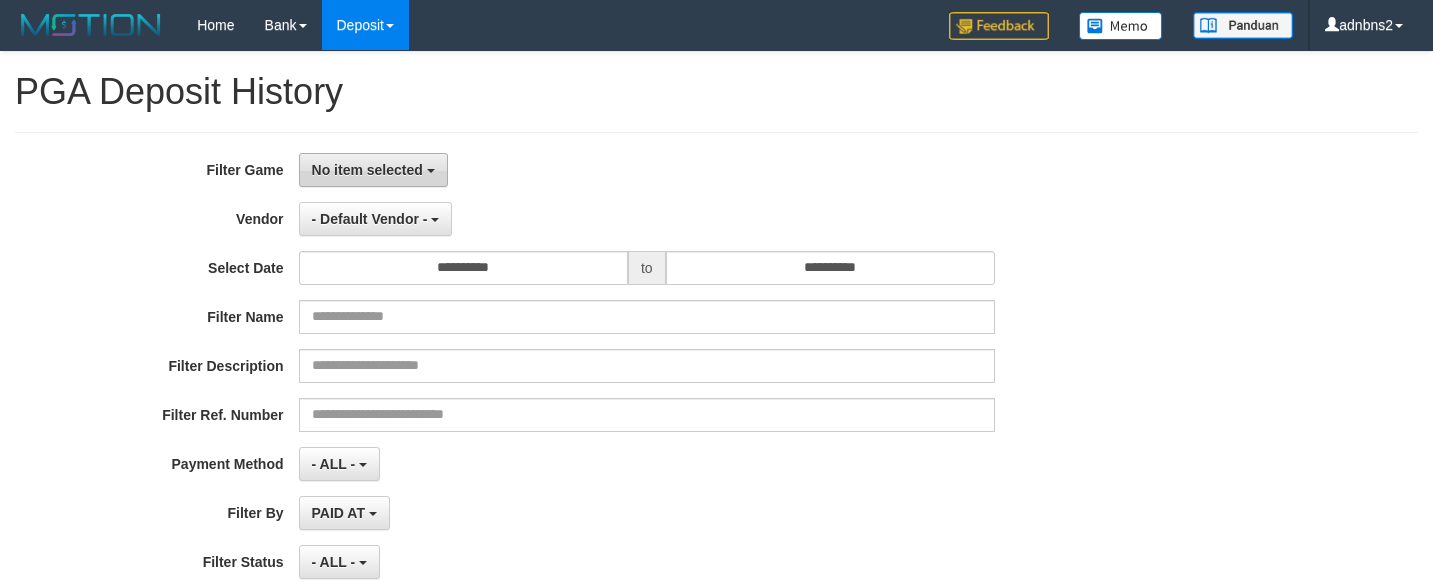 click on "No item selected" at bounding box center [367, 170] 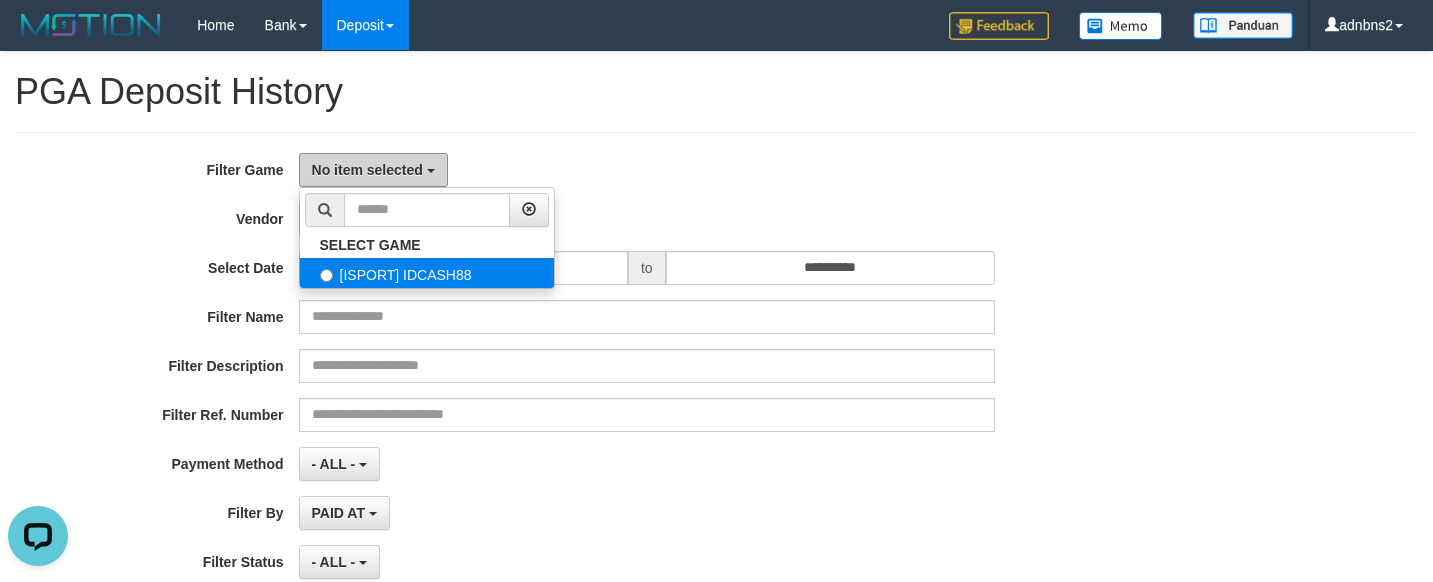 scroll, scrollTop: 0, scrollLeft: 0, axis: both 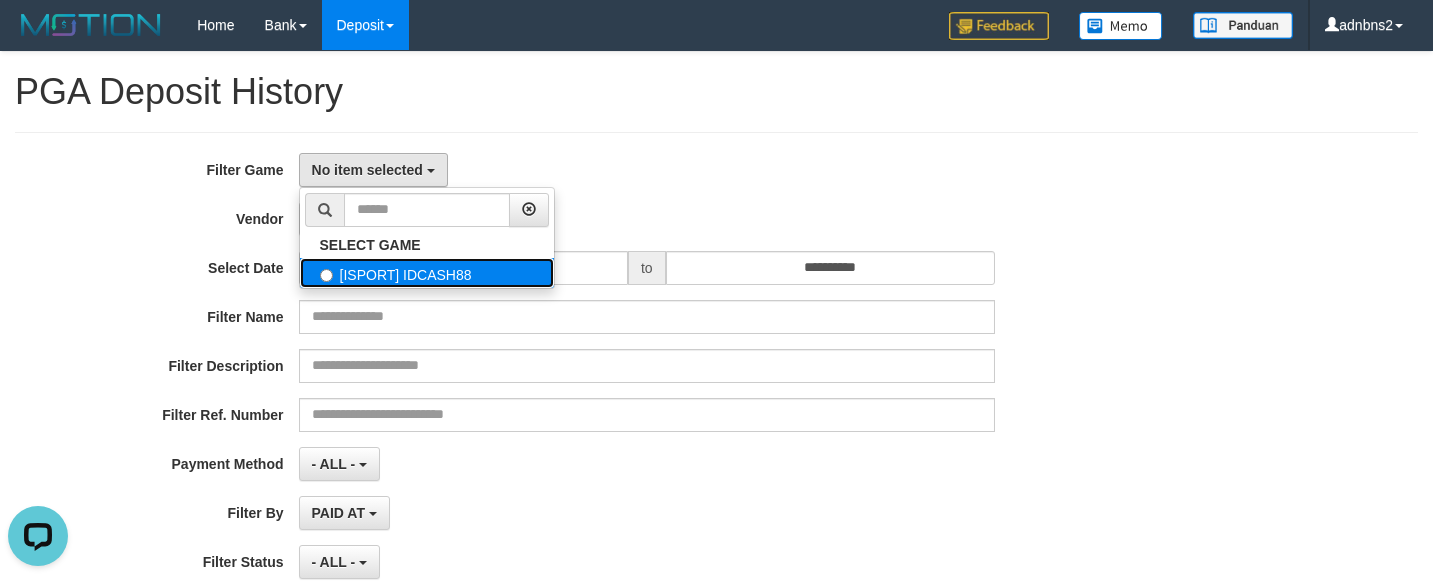 click on "[ISPORT] IDCASH88" at bounding box center [427, 273] 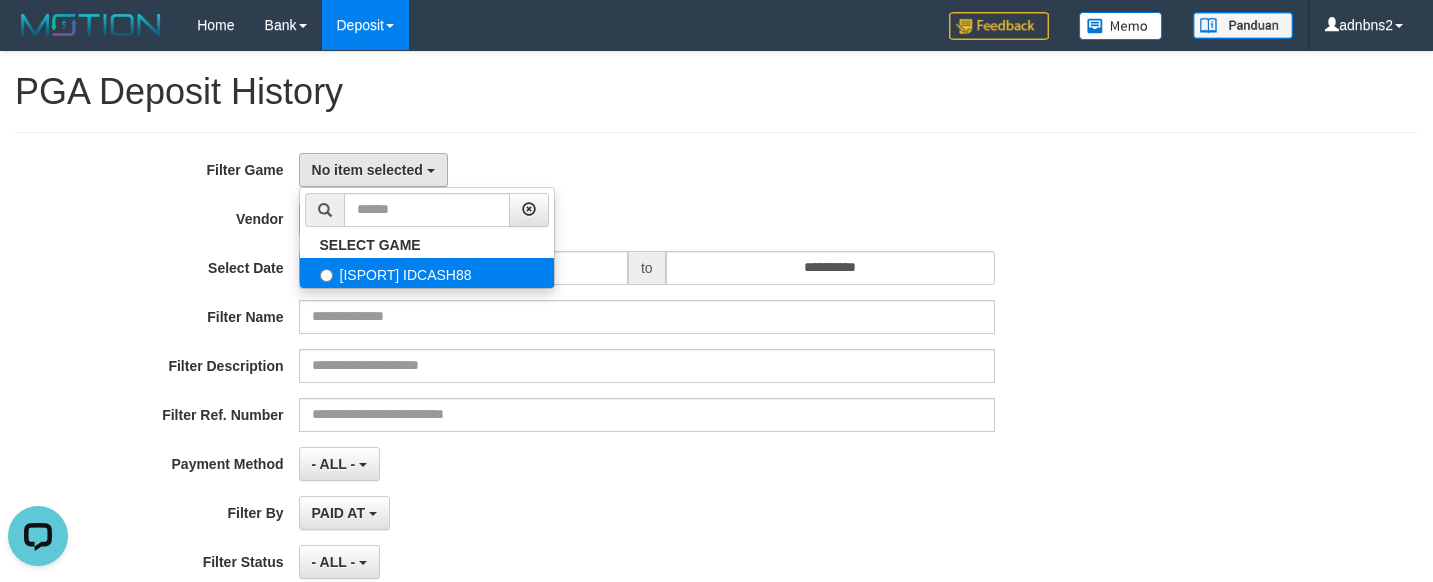 select on "***" 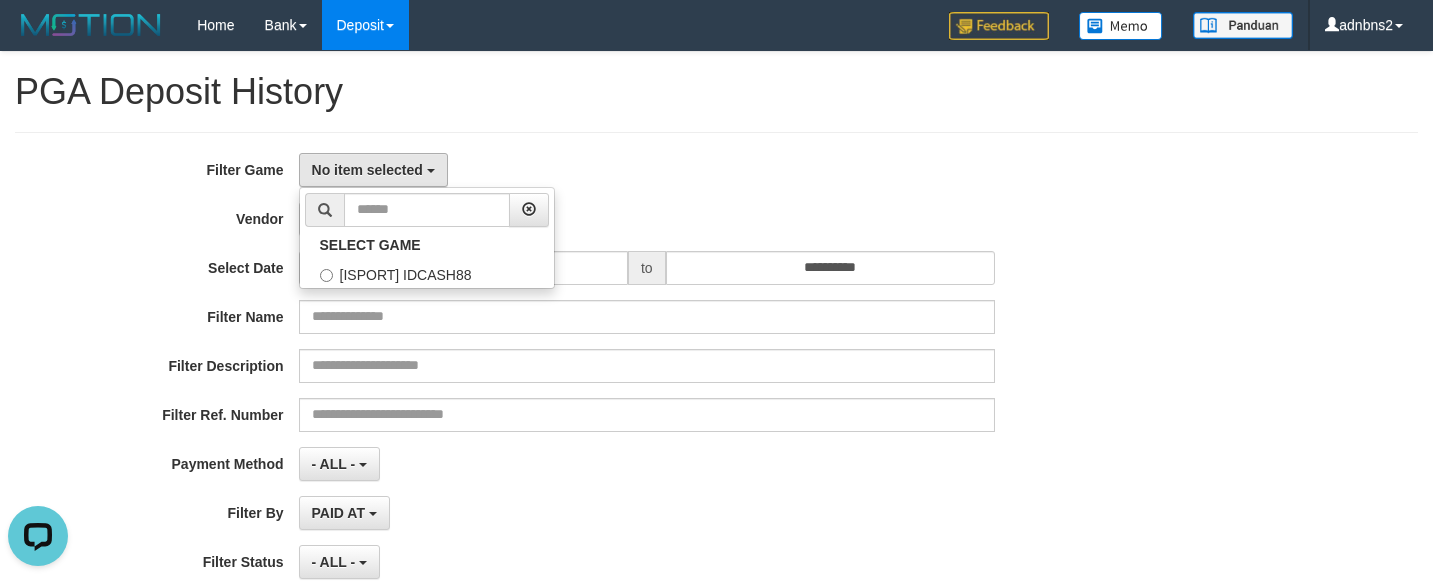 scroll, scrollTop: 18, scrollLeft: 0, axis: vertical 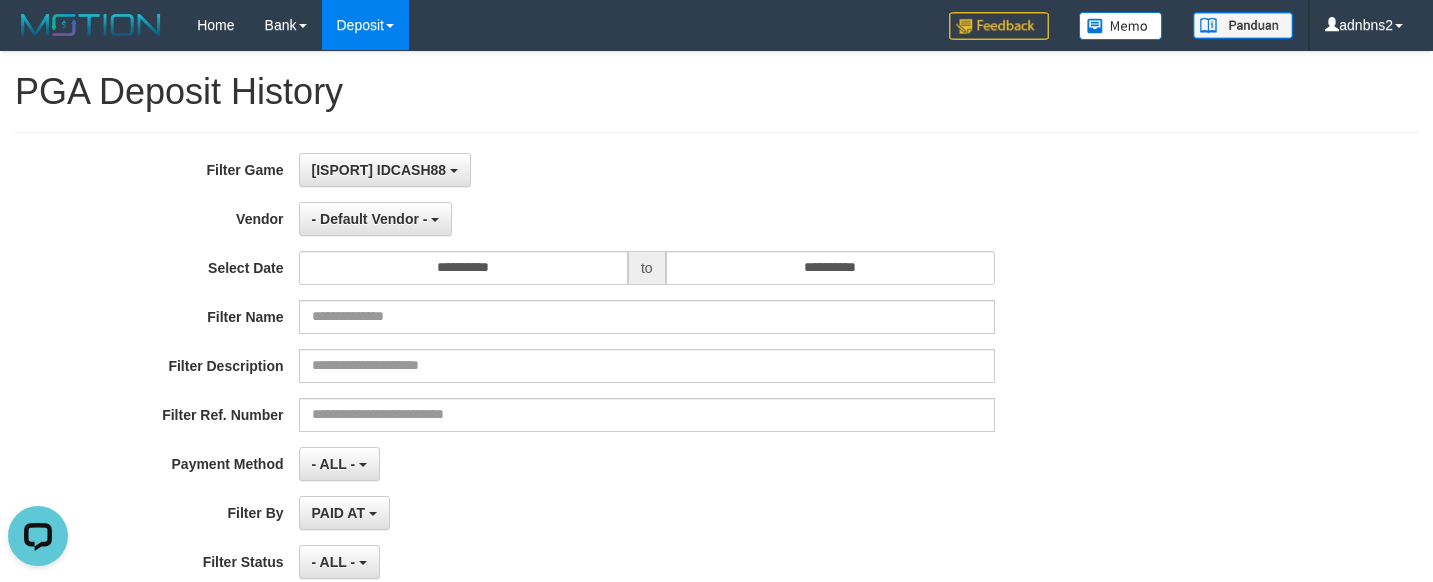 click on "[ISPORT] IDCASH88
SELECT GAME
[ISPORT] IDCASH88" at bounding box center [647, 170] 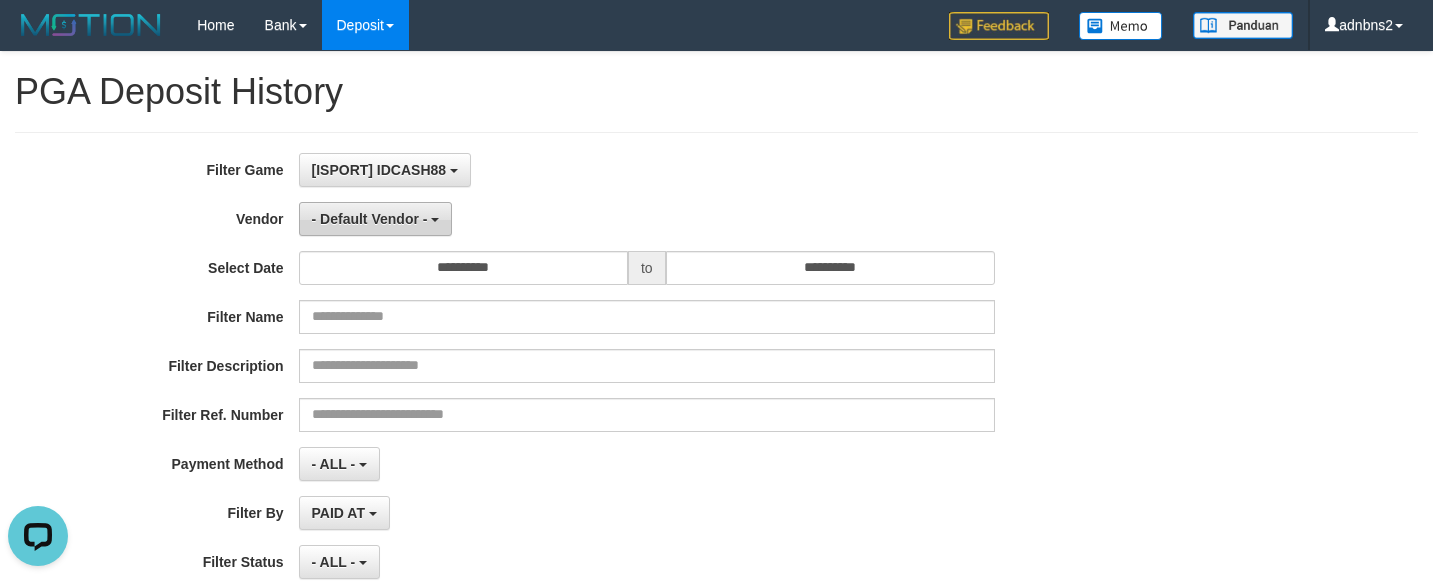 click on "- Default Vendor -" at bounding box center [370, 219] 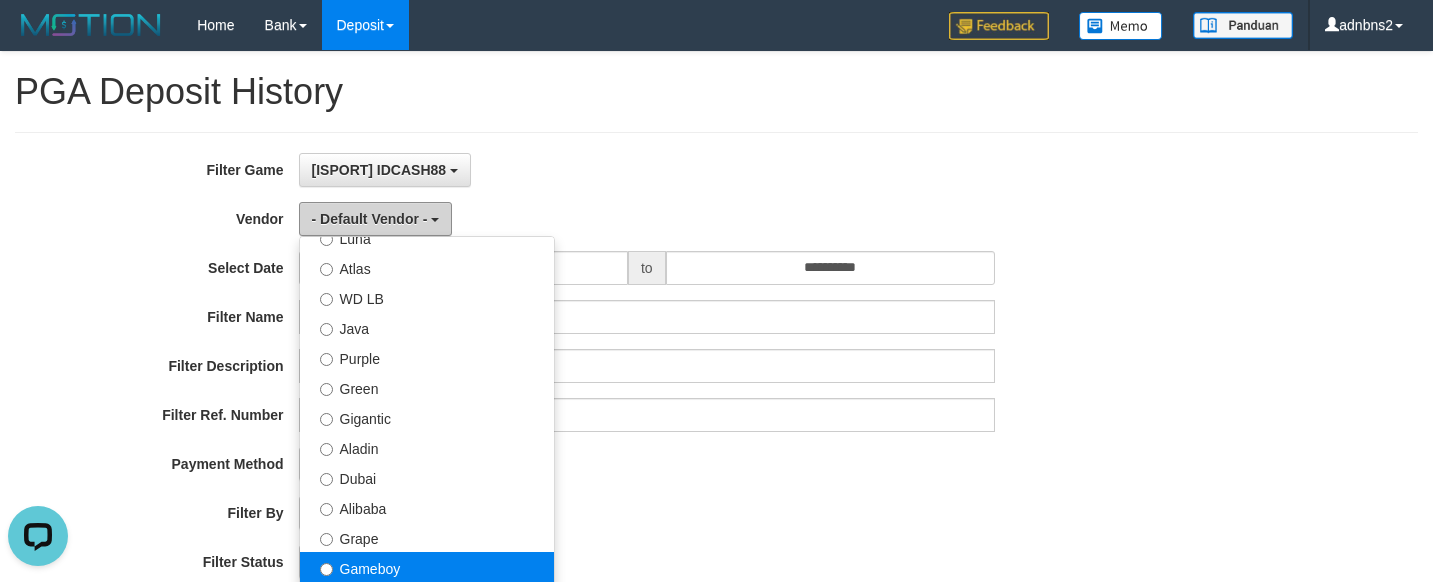 scroll, scrollTop: 125, scrollLeft: 0, axis: vertical 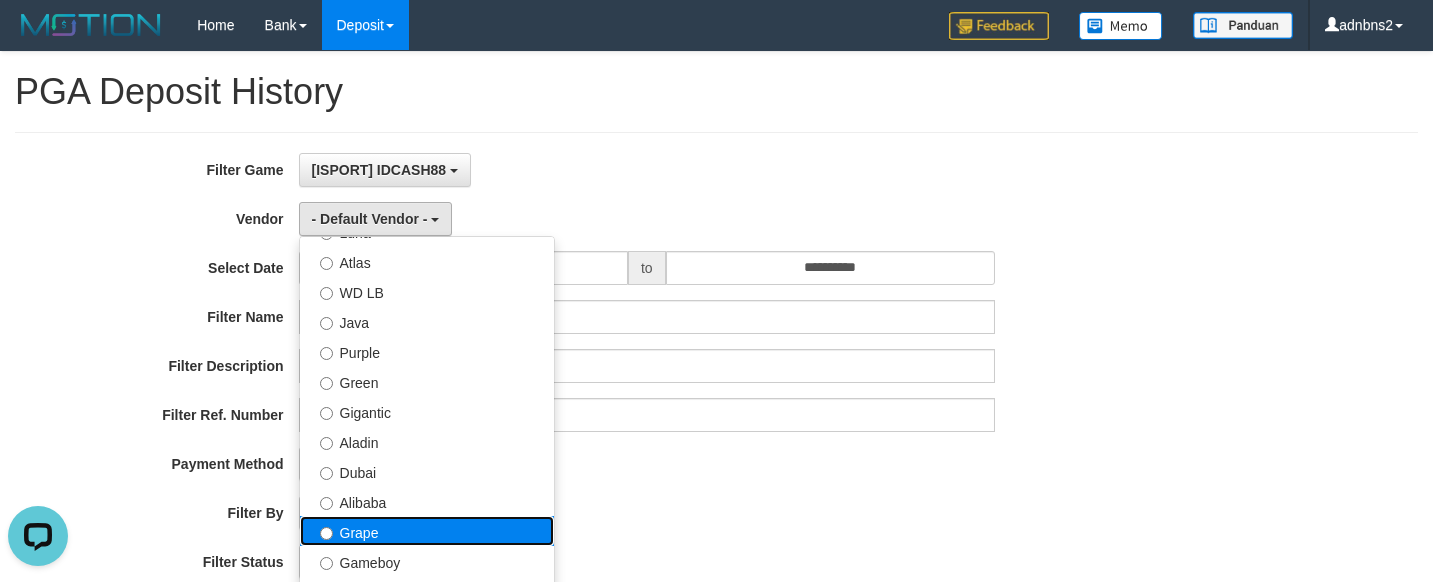 click on "Grape" at bounding box center [427, 531] 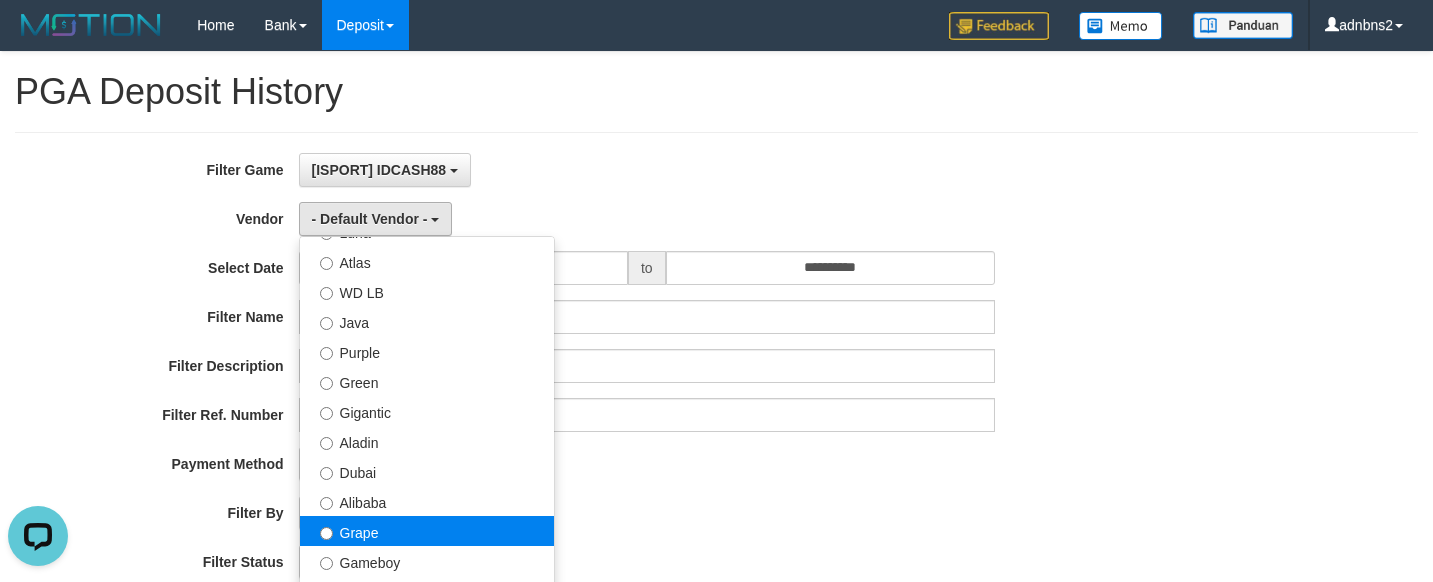 select on "**********" 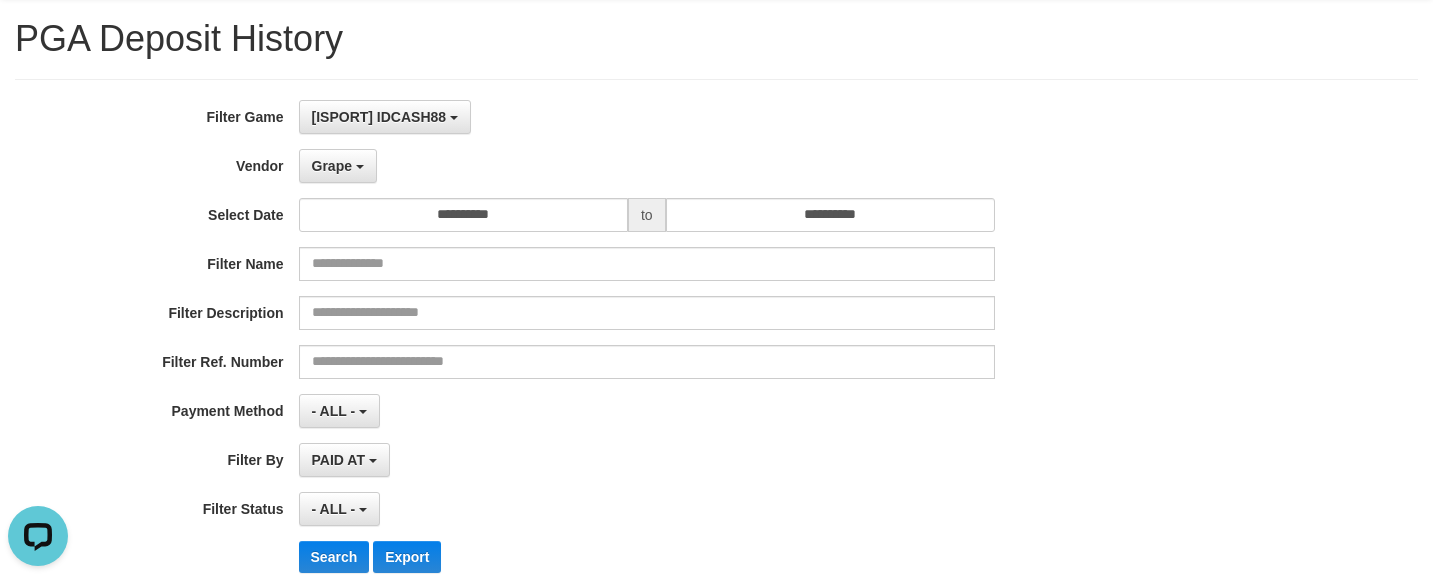 scroll, scrollTop: 125, scrollLeft: 0, axis: vertical 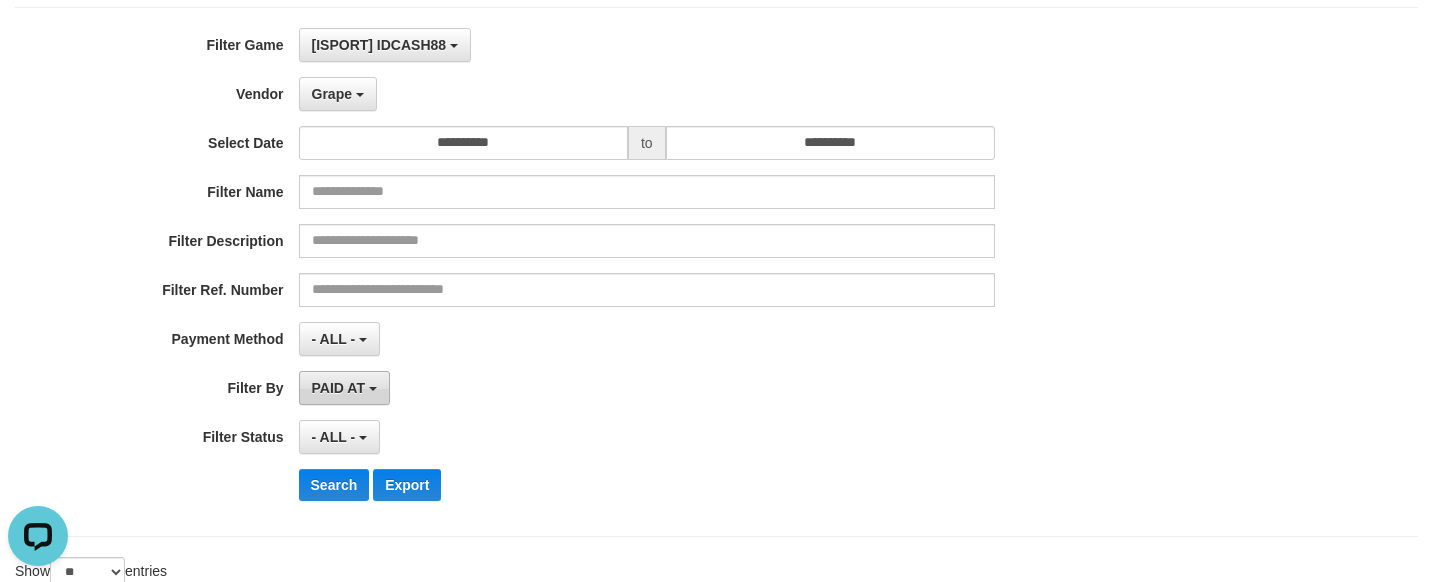 click on "PAID AT" at bounding box center [344, 388] 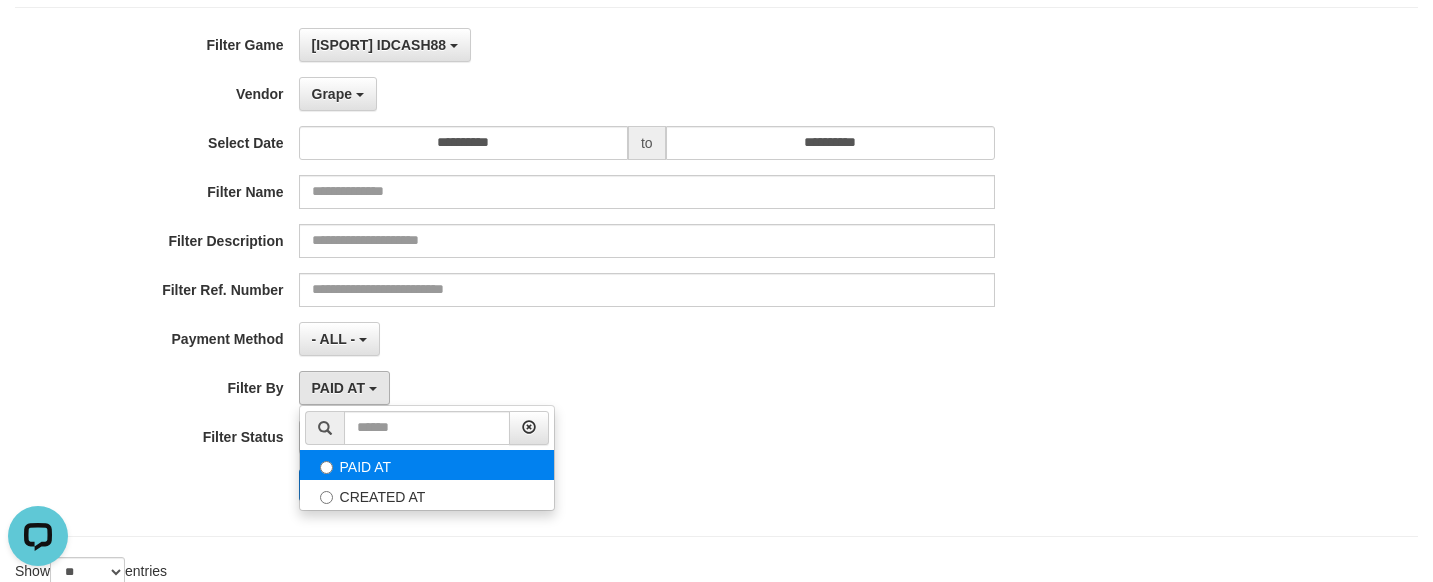click on "PAID AT" at bounding box center (427, 465) 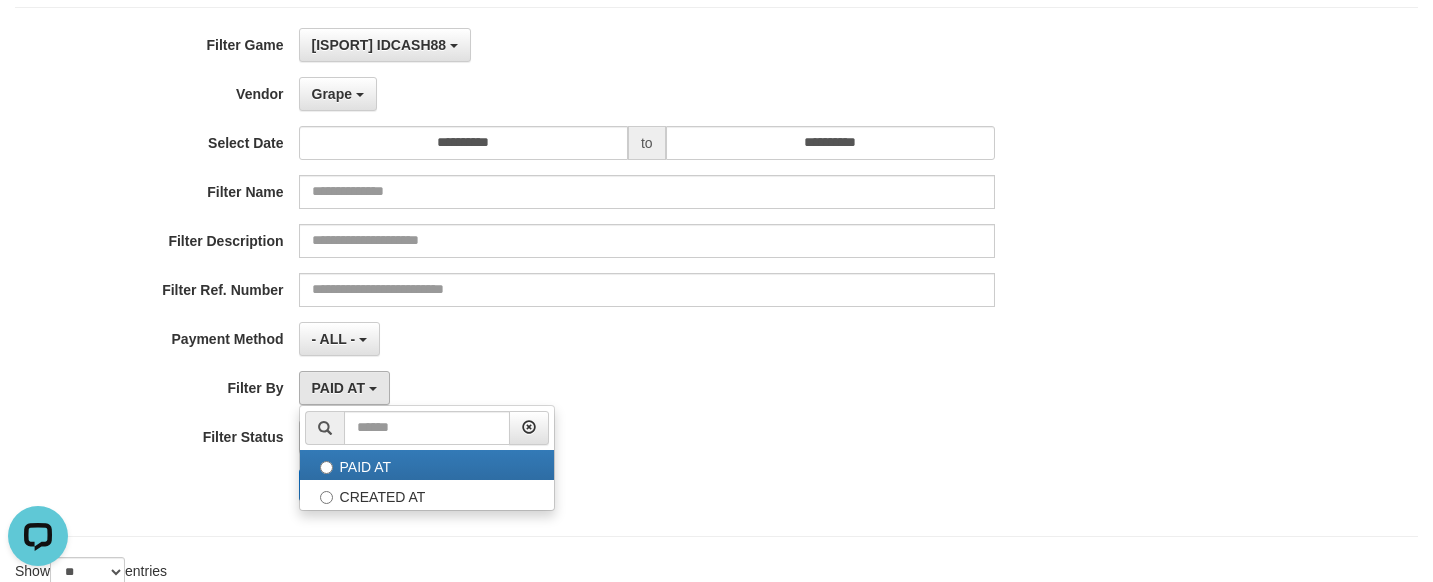 click on "- ALL -    SELECT ALL  - ALL -  SELECT PAYMENT METHOD
Mandiri
BNI
OVO
CIMB
BRI
MAYBANK
PERMATA
DANAMON
INDOMARET
ALFAMART
GOPAY
CC
BCA
QRIS
SINARMAS
LINKAJA
SHOPEEPAY
ATMBERSAMA
DANA
ARTHAGRAHA
SAMPOERNA
OCBCNISP" at bounding box center [647, 339] 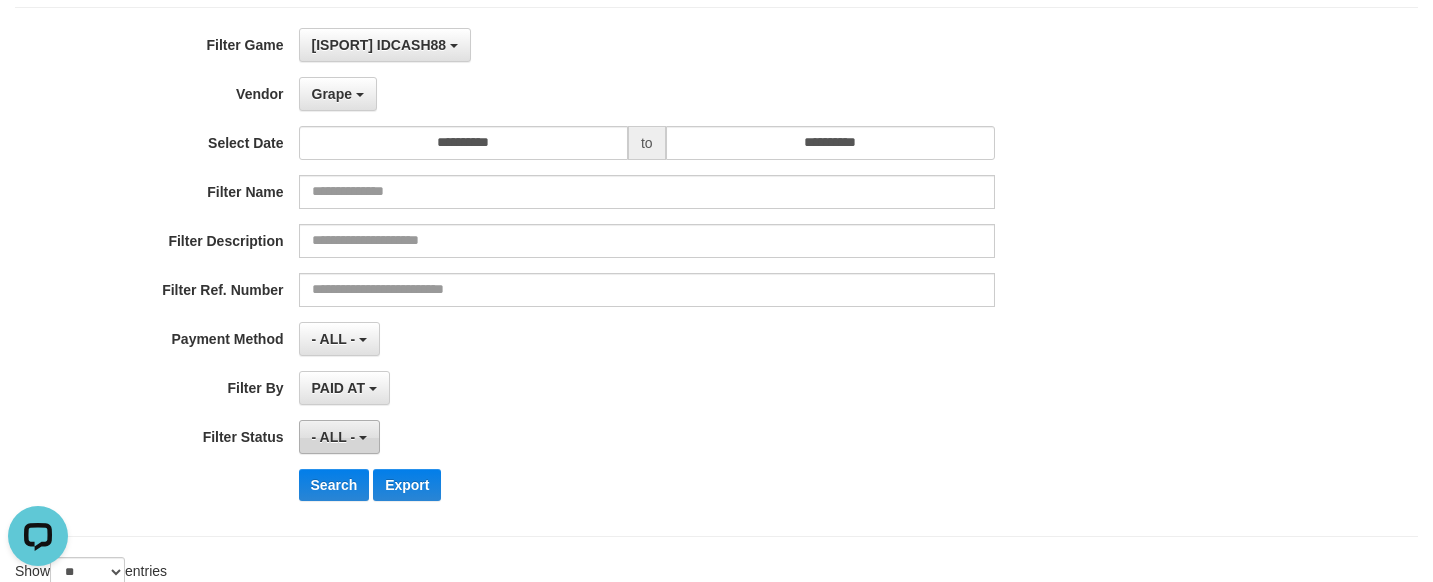 click on "- ALL -" at bounding box center (334, 437) 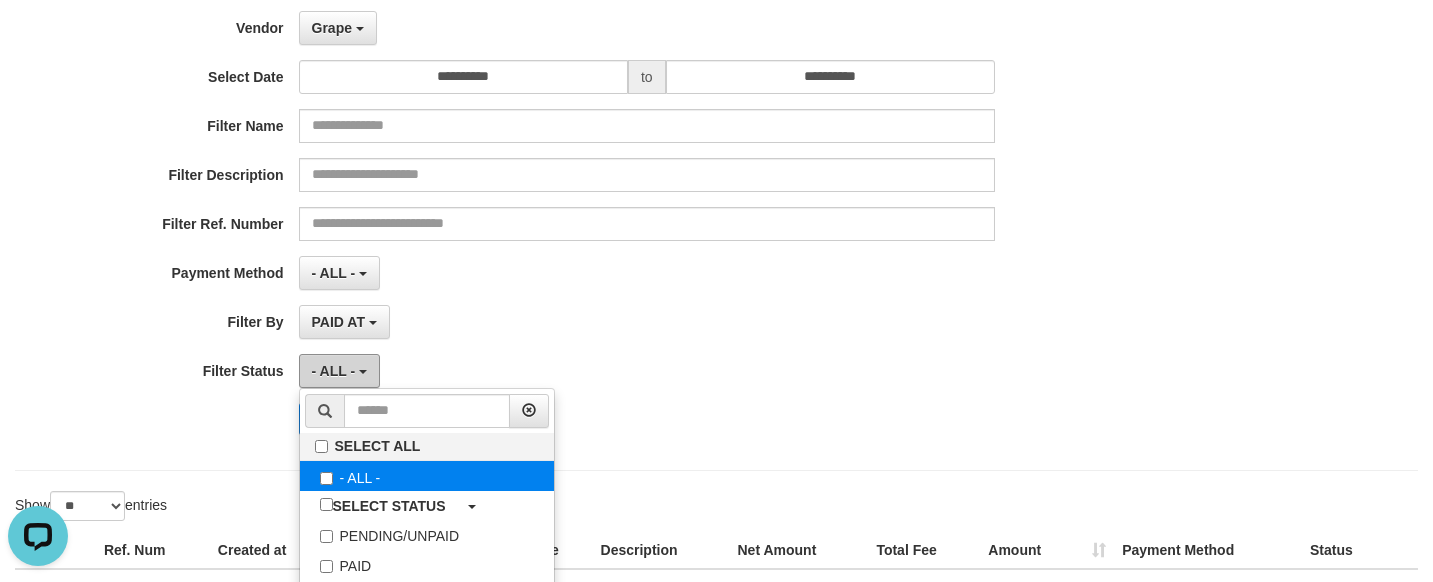 scroll, scrollTop: 340, scrollLeft: 0, axis: vertical 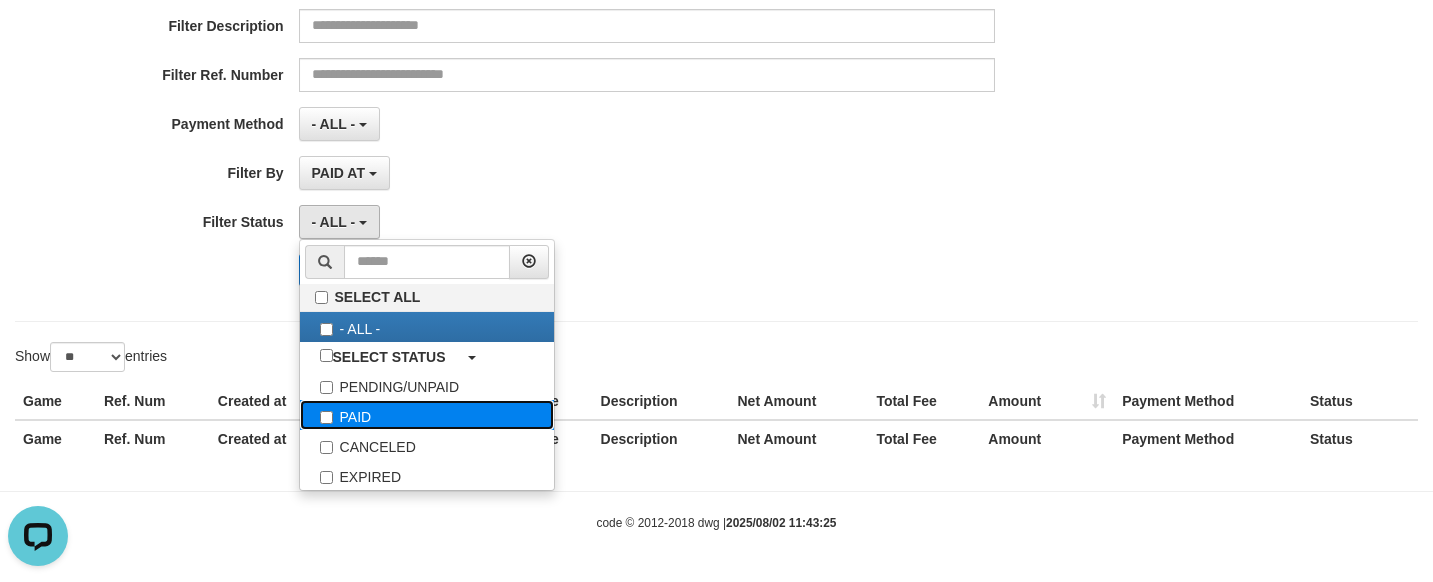 click on "PAID" at bounding box center (427, 415) 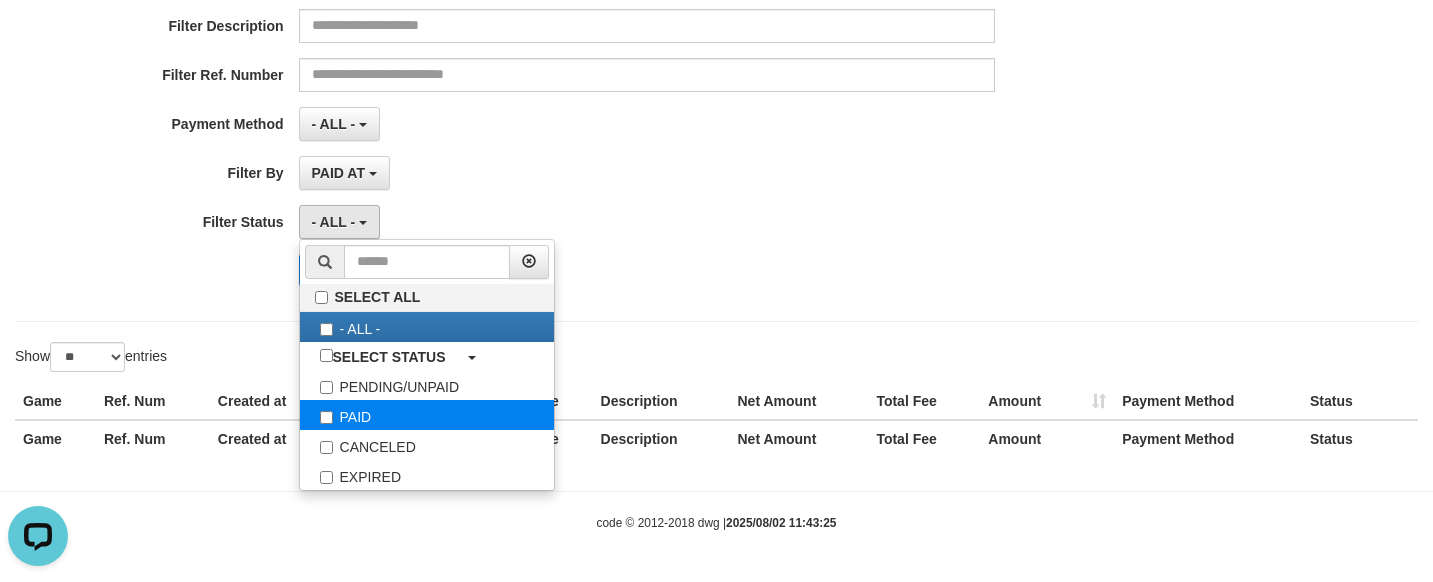 select on "*" 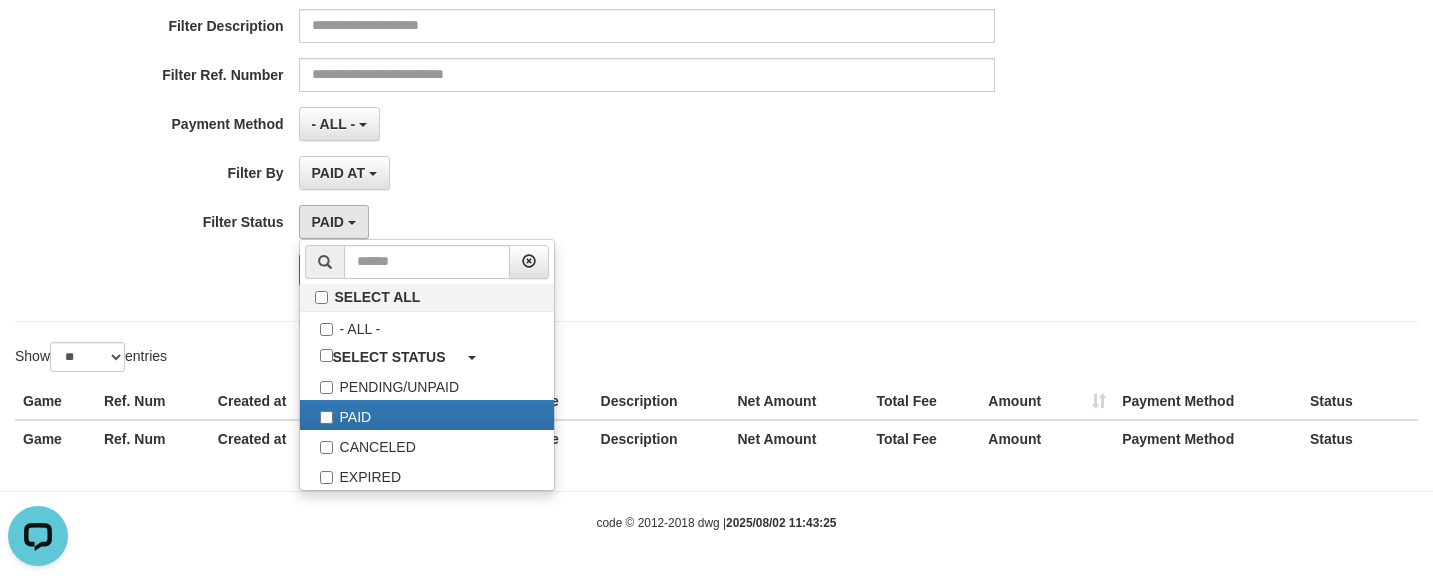 click on "Search
Export" at bounding box center [747, 270] 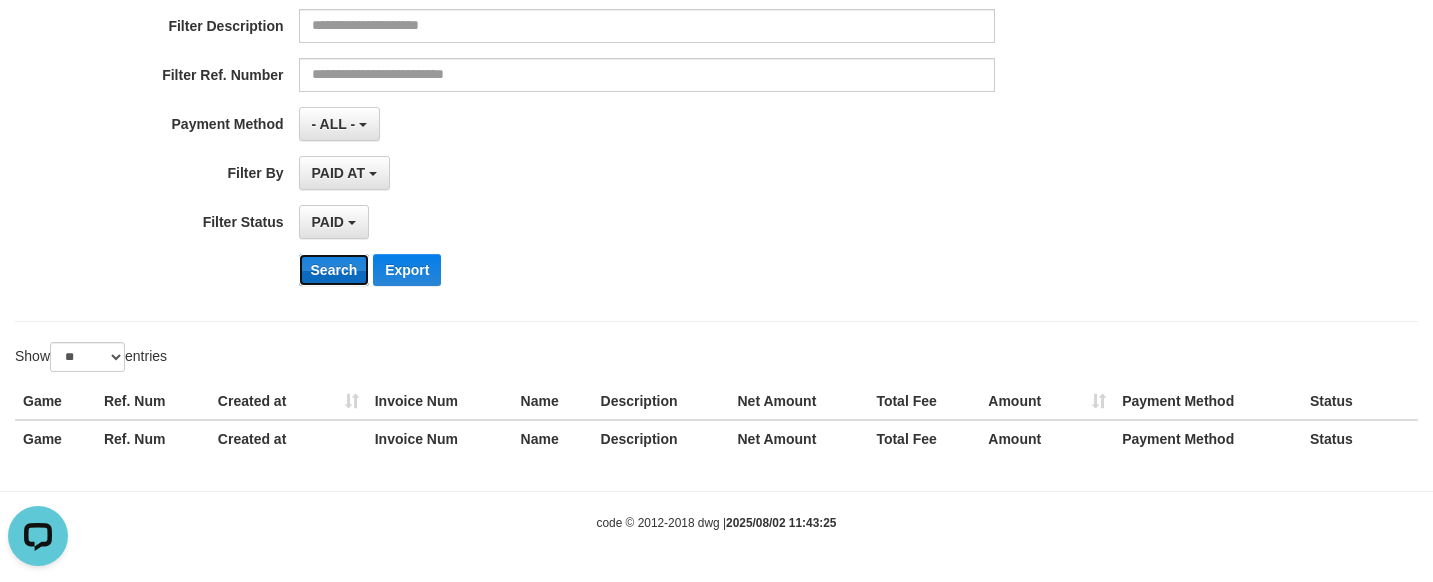 click on "Search" at bounding box center [334, 270] 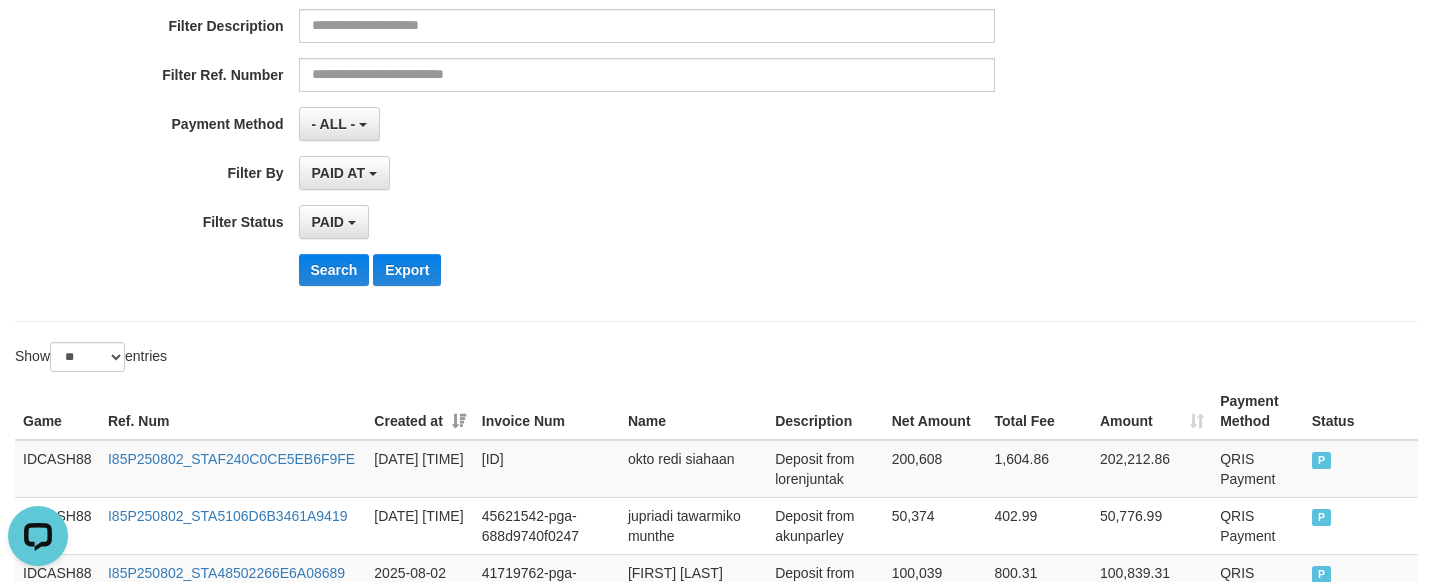 click on "PAID								    SELECT ALL  - ALL -  SELECT STATUS
PENDING/UNPAID
PAID
CANCELED
EXPIRED" at bounding box center (647, 222) 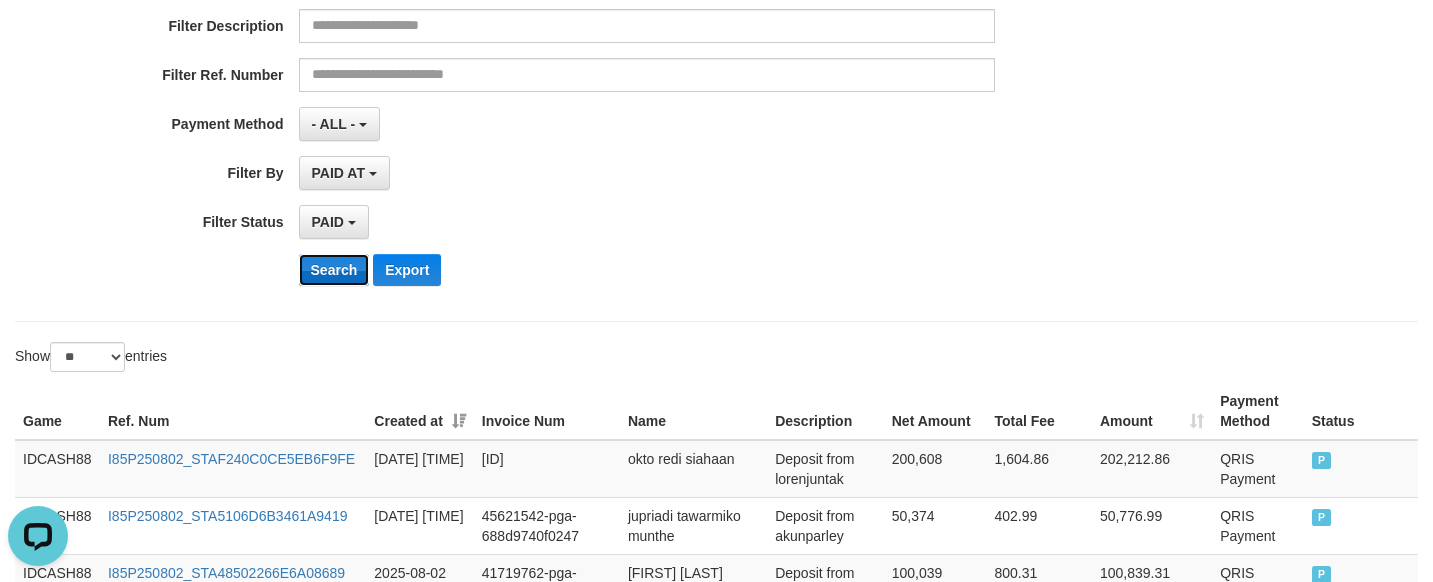 click on "Search" at bounding box center [334, 270] 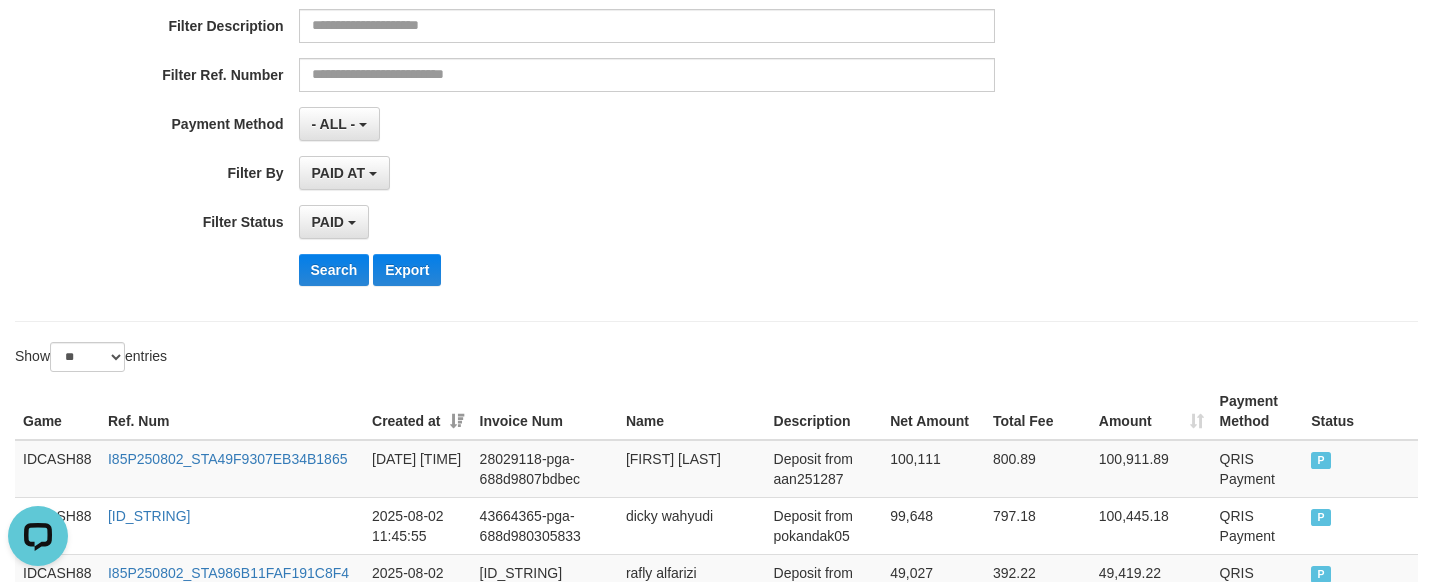 click on "IDCASH88" at bounding box center [57, 469] 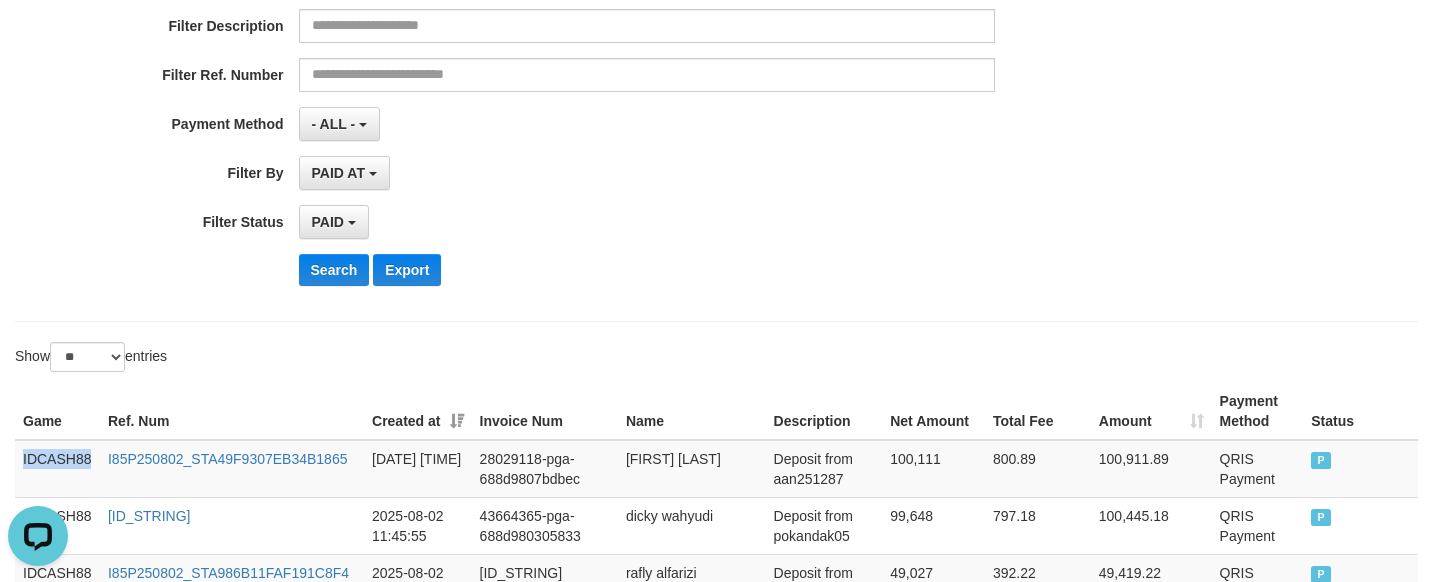 click on "IDCASH88" at bounding box center [57, 469] 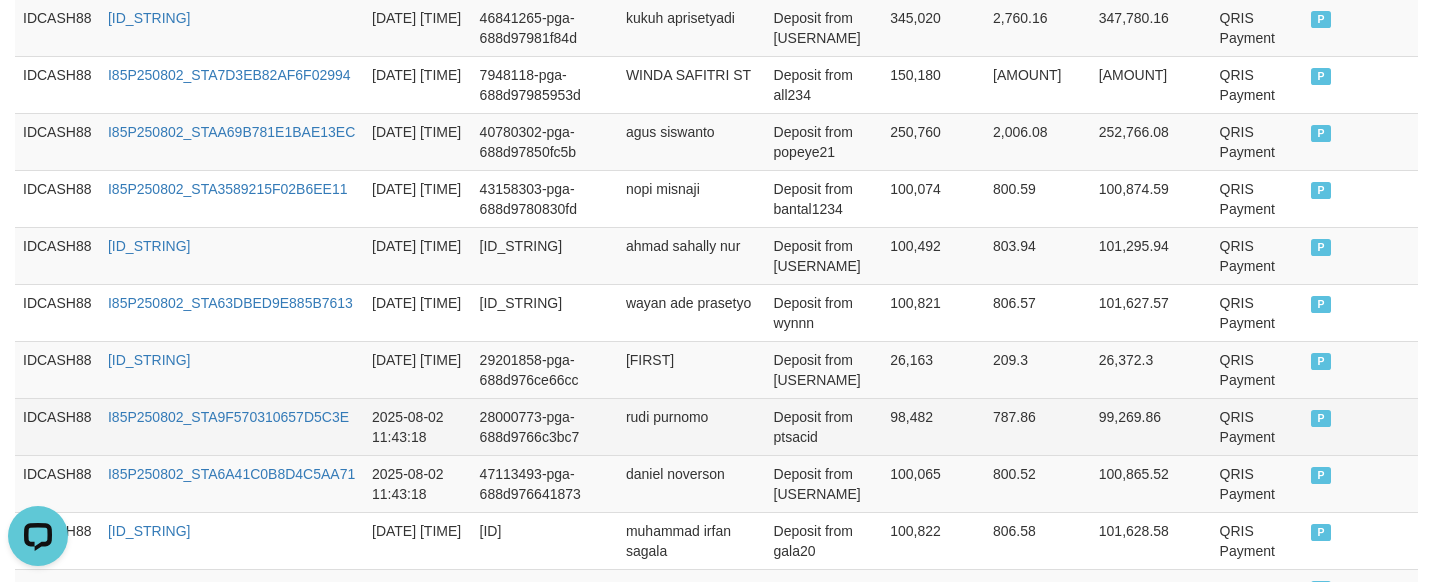 scroll, scrollTop: 1840, scrollLeft: 0, axis: vertical 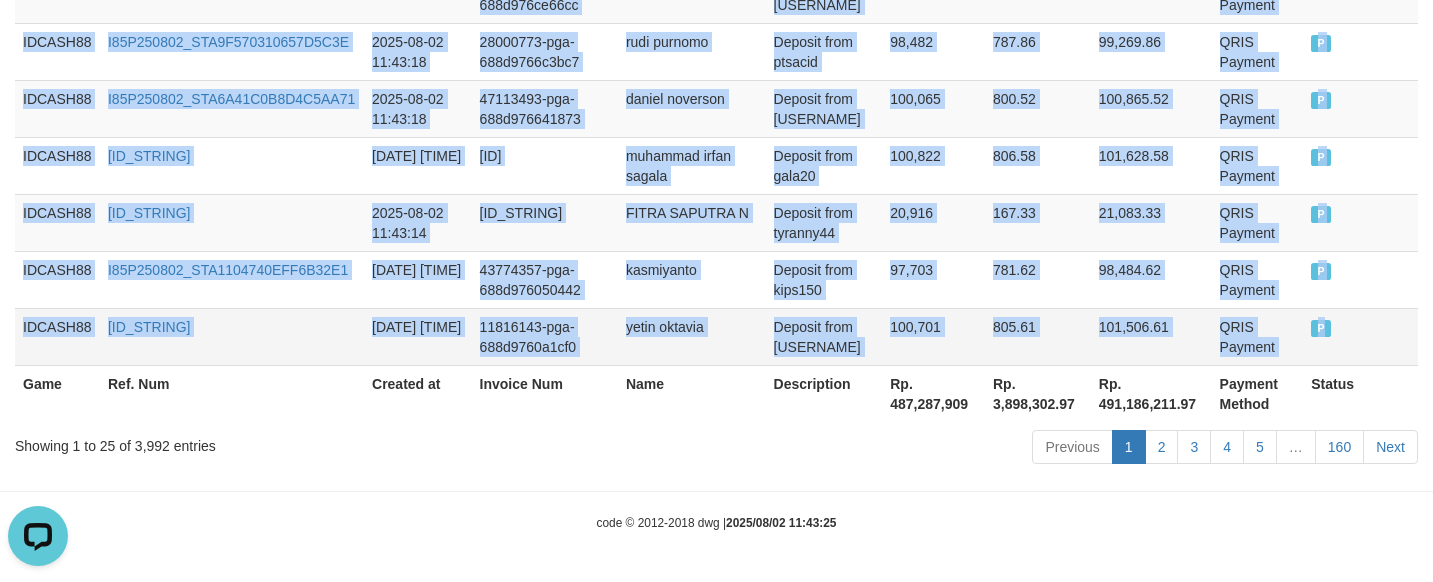 click on "P" at bounding box center (1360, 336) 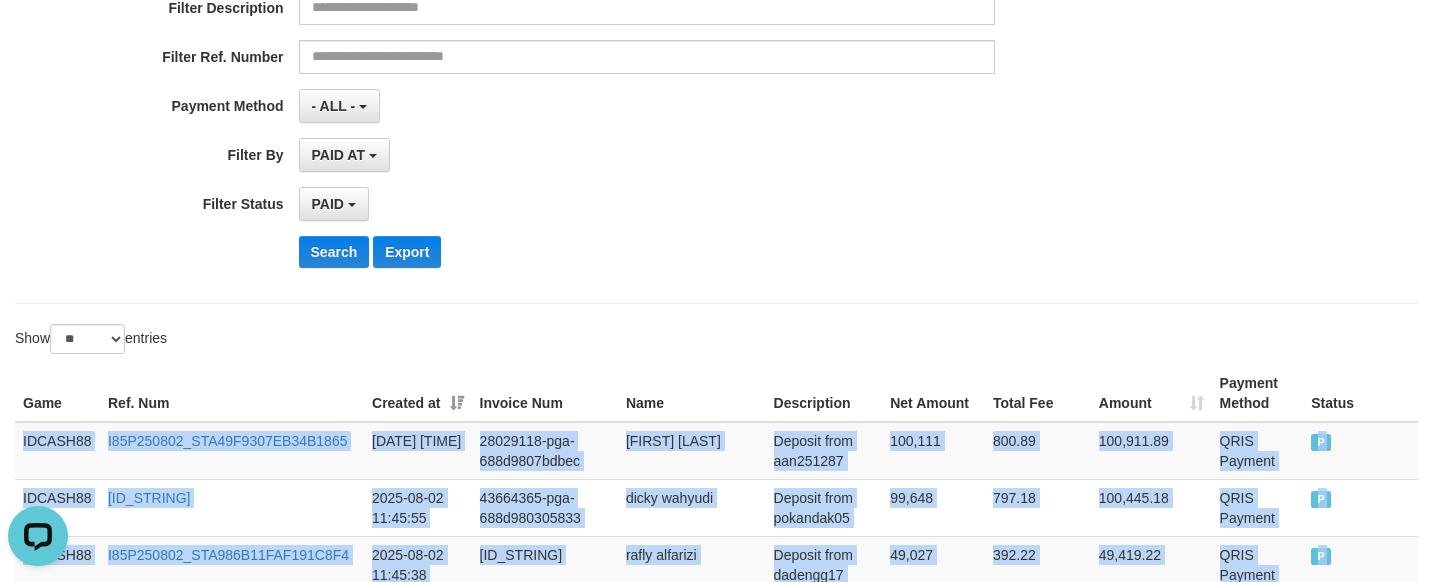 scroll, scrollTop: 340, scrollLeft: 0, axis: vertical 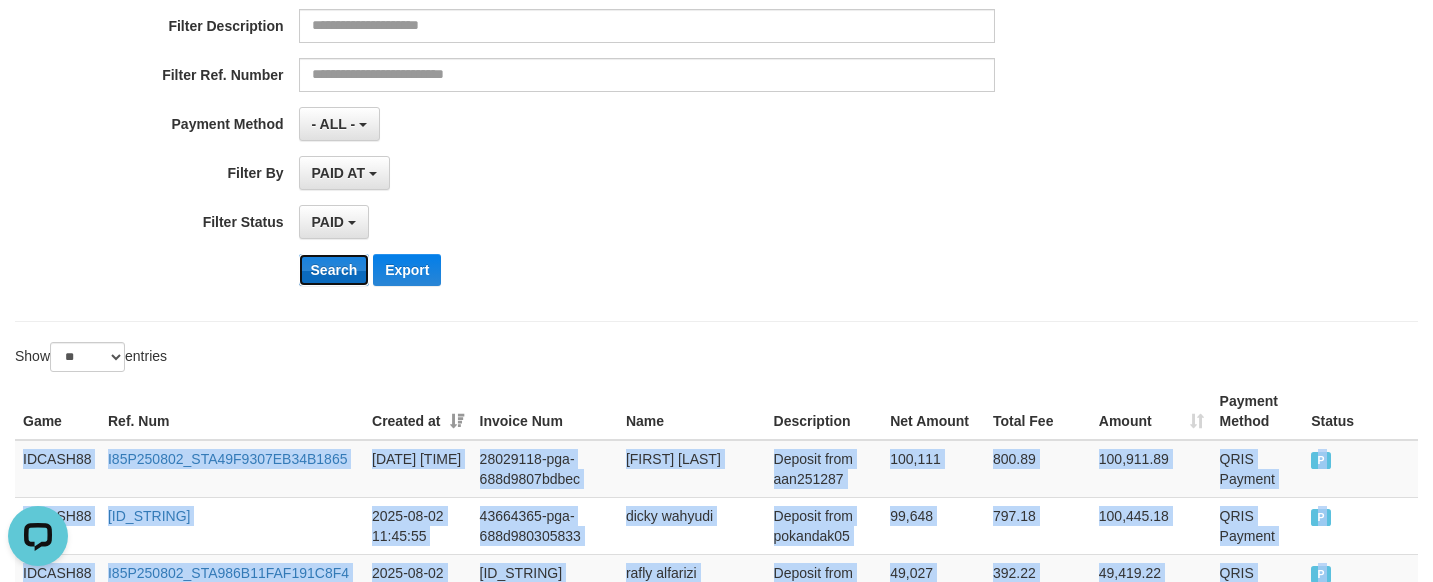 click on "Search" at bounding box center (334, 270) 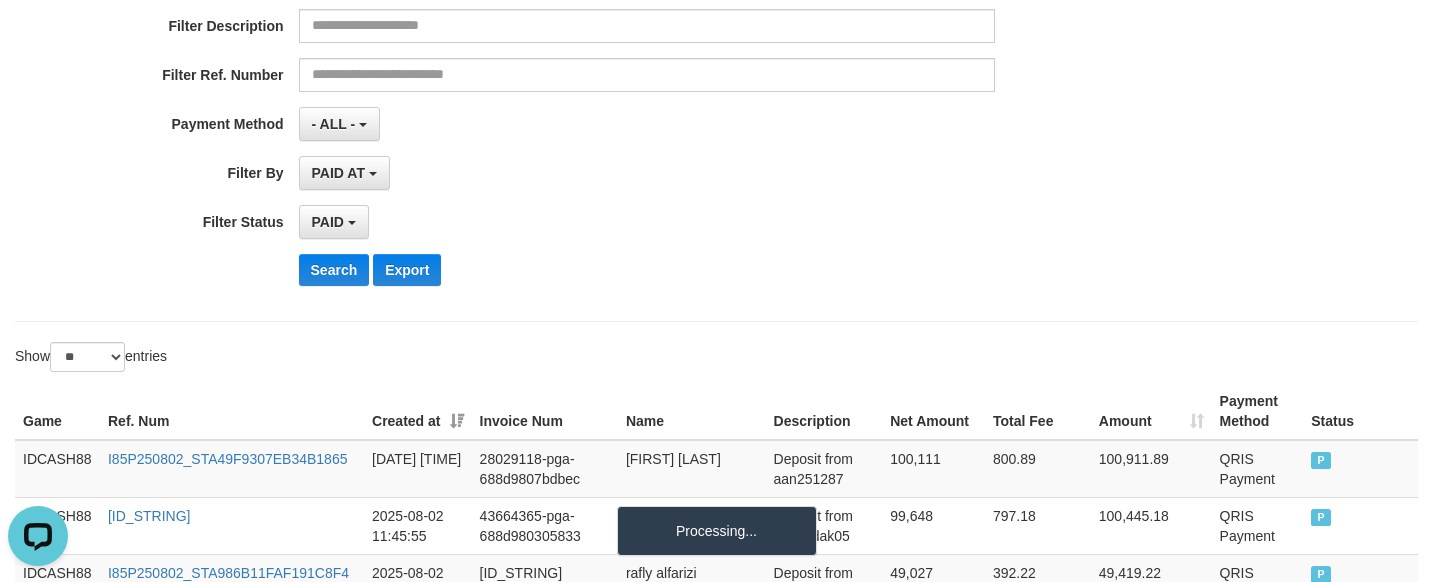 click on "**********" at bounding box center (597, 57) 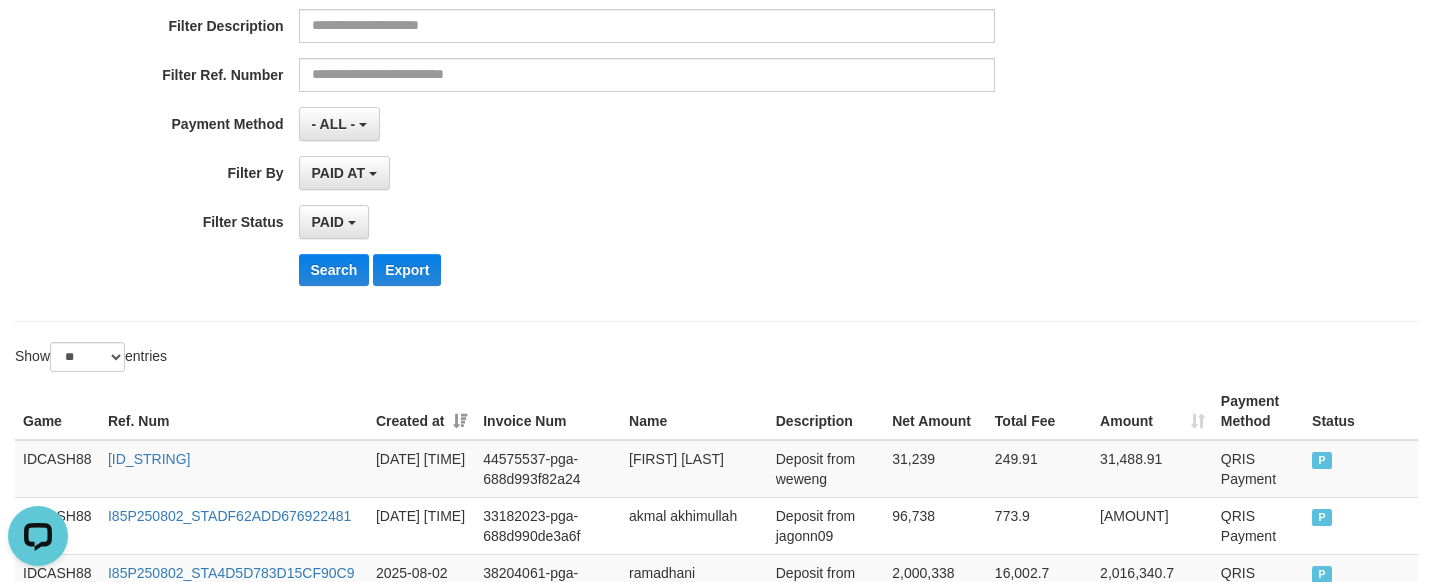 click on "**********" at bounding box center (597, 222) 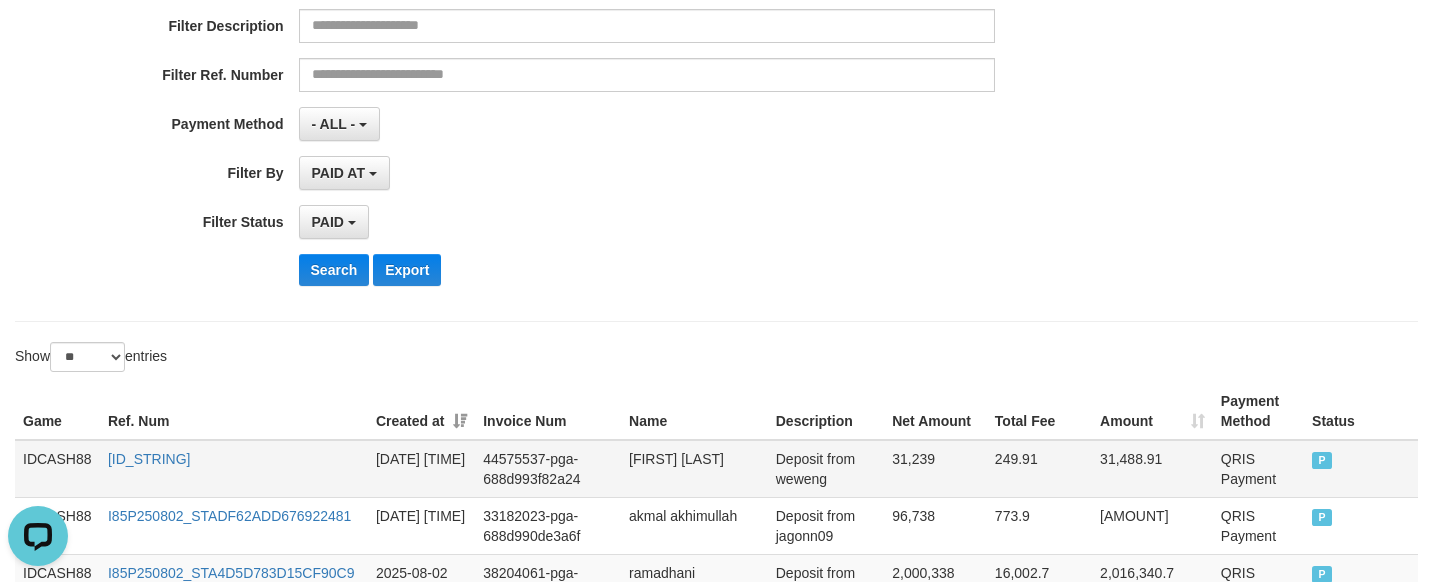 click on "IDCASH88" at bounding box center (57, 469) 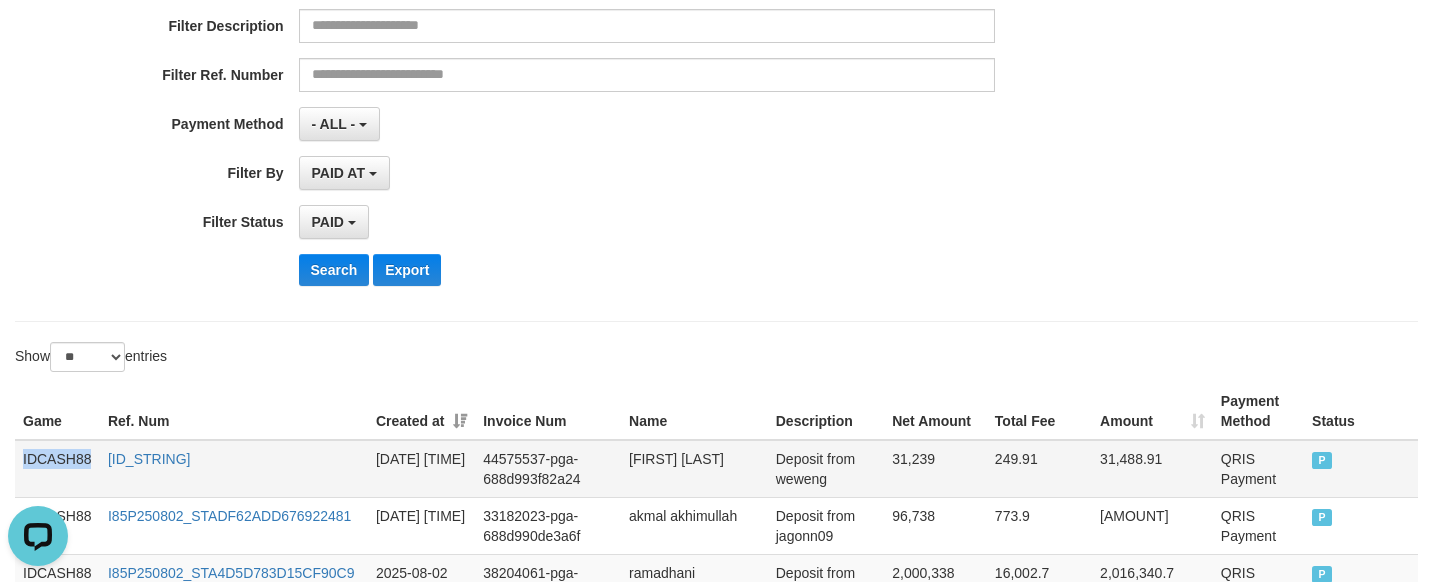 click on "IDCASH88" at bounding box center [57, 469] 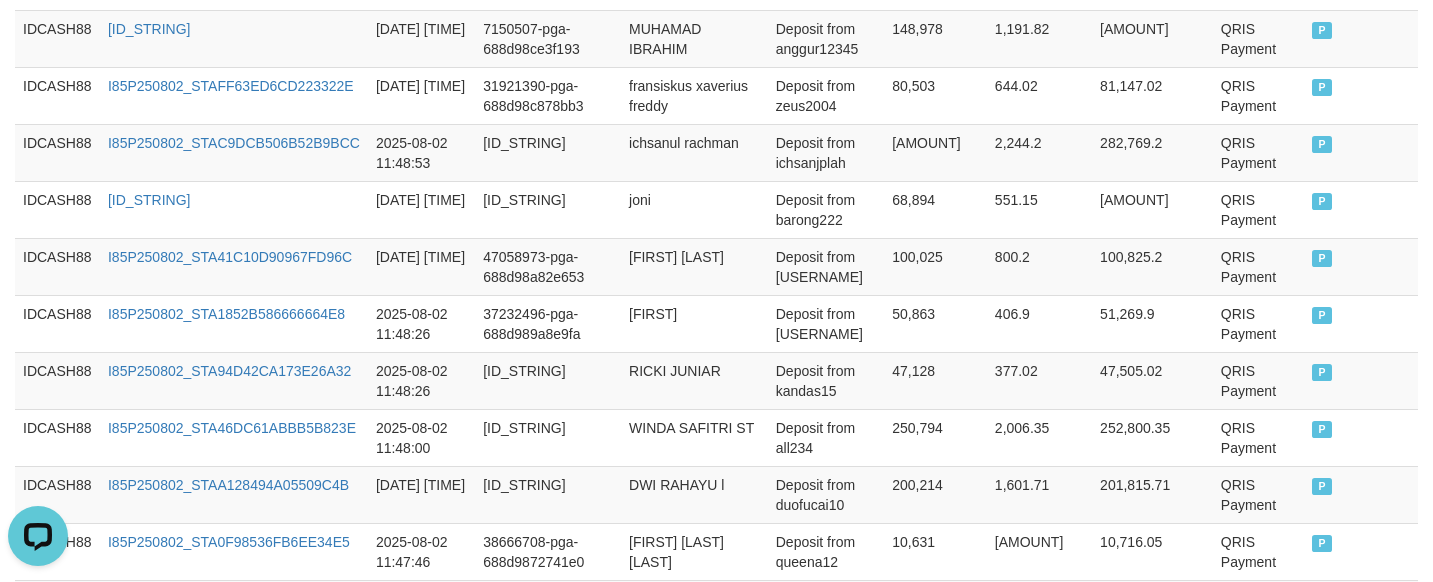 scroll, scrollTop: 1840, scrollLeft: 0, axis: vertical 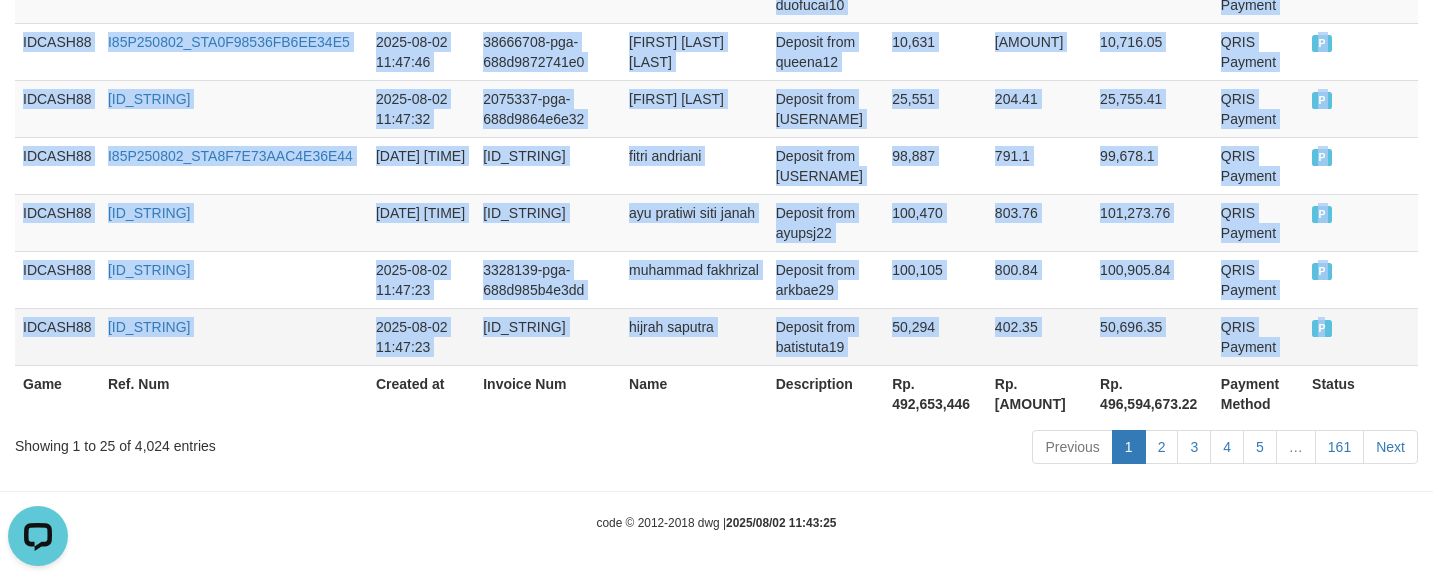 click on "P" at bounding box center [1322, 328] 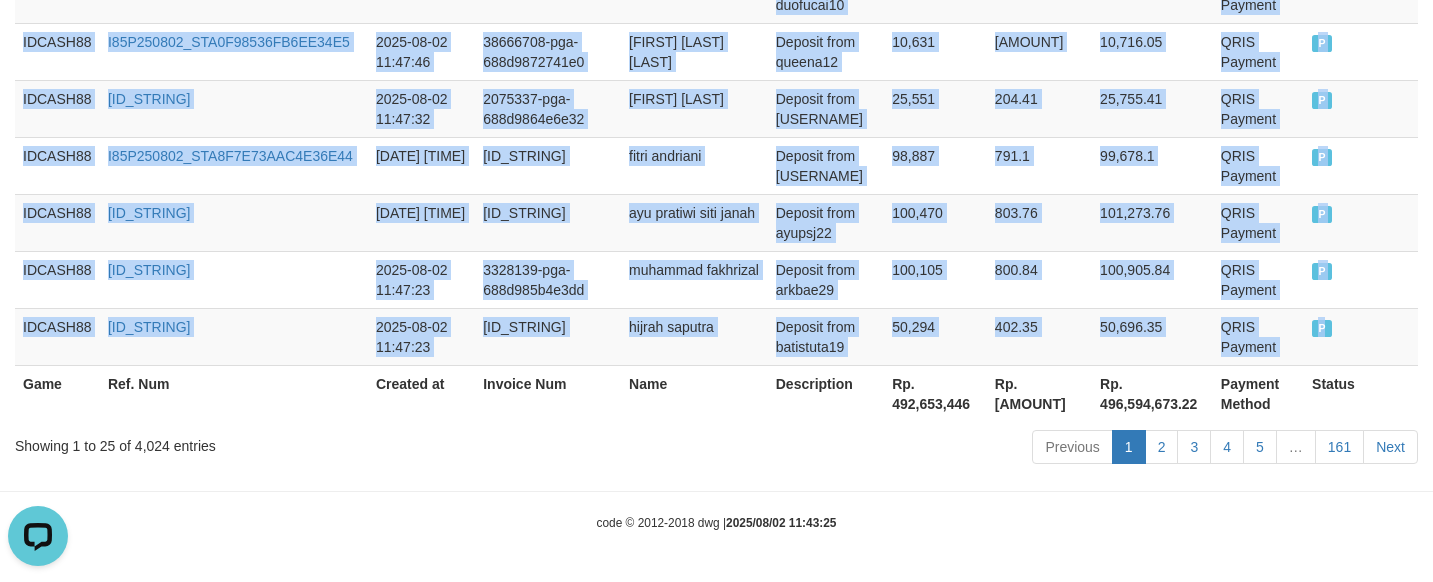 copy on "IDCASH88 [ID] [DATE] [TIME] rizwan septyadi Deposit from weweng QRIS Payment P IDCASH88 [ID] [DATE] [TIME] akmal akhimullah Deposit from jagonn09 QRIS Payment P IDCASH88 [ID] [DATE] [TIME] ramadhani Deposit from adela26 QRIS Payment P IDCASH88 [ID] [DATE] [TIME] fadhlan farisy wicaksono Deposit from fadhlan01 QRIS Payment P IDCASH88 [ID] [DATE] [TIME] andika mochamad saputra Deposit from dikadana QRIS Payment P IDCASH88 [ID] [DATE] [TIME] hadi ramdan Deposit from hadiramdan QRIS Payment P IDCASH88 [ID]..." 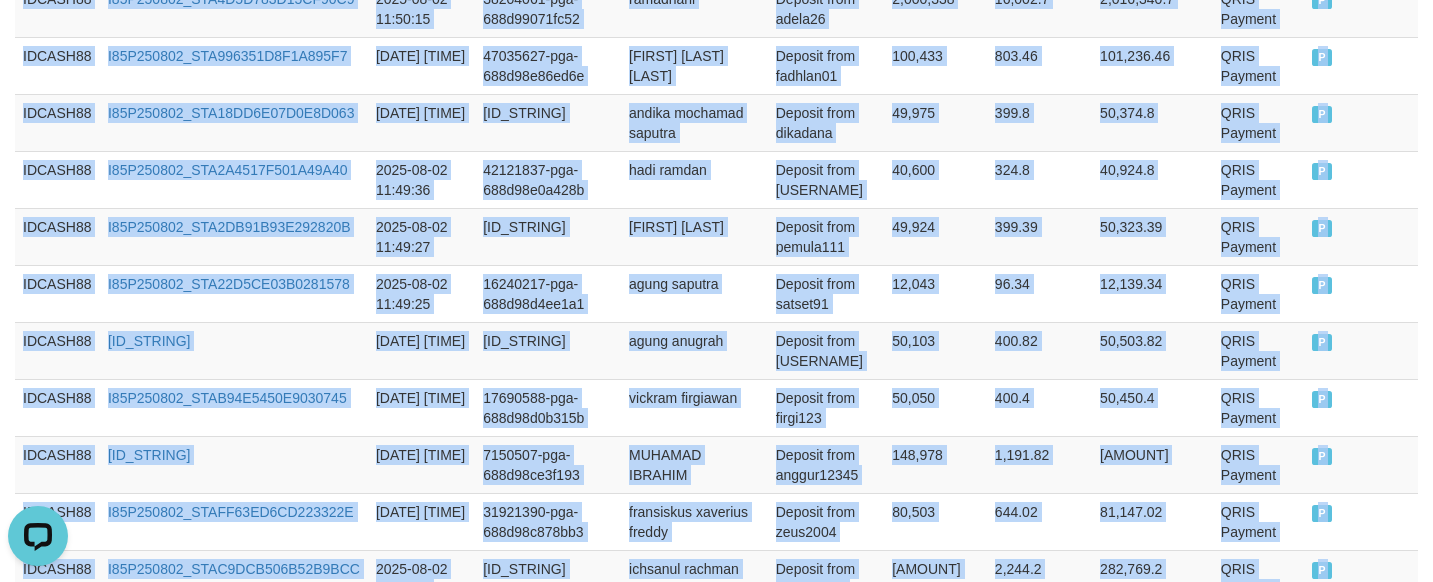 scroll, scrollTop: 590, scrollLeft: 0, axis: vertical 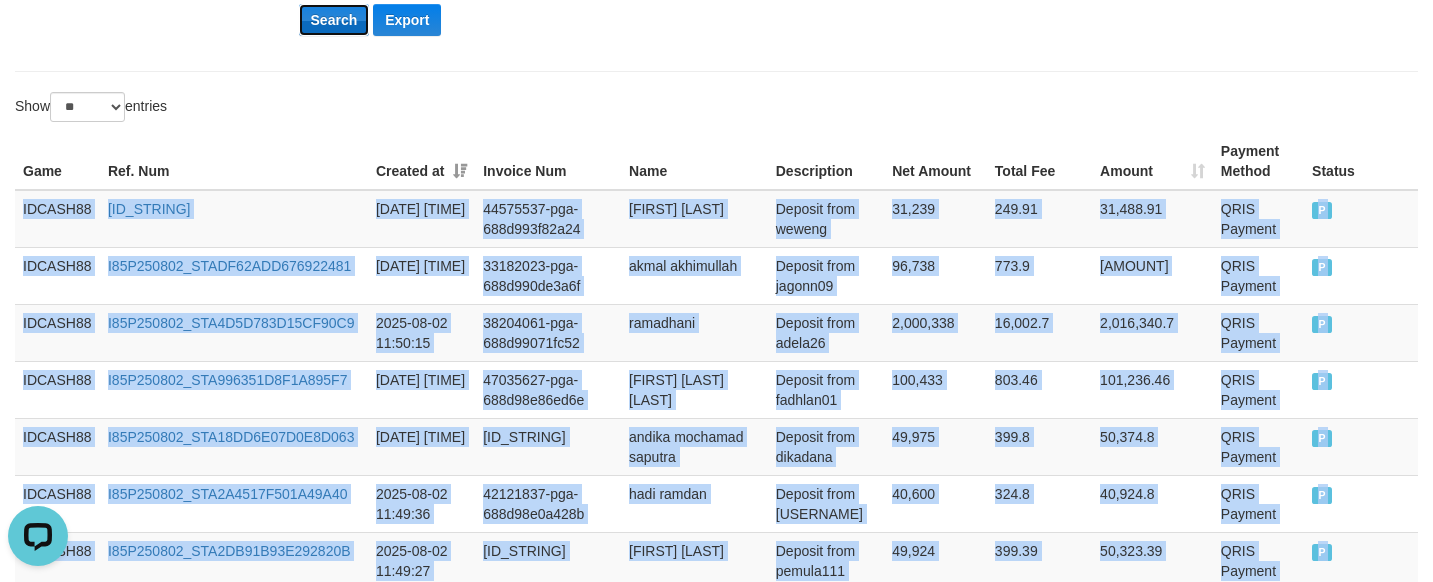 click on "Search" at bounding box center [334, 20] 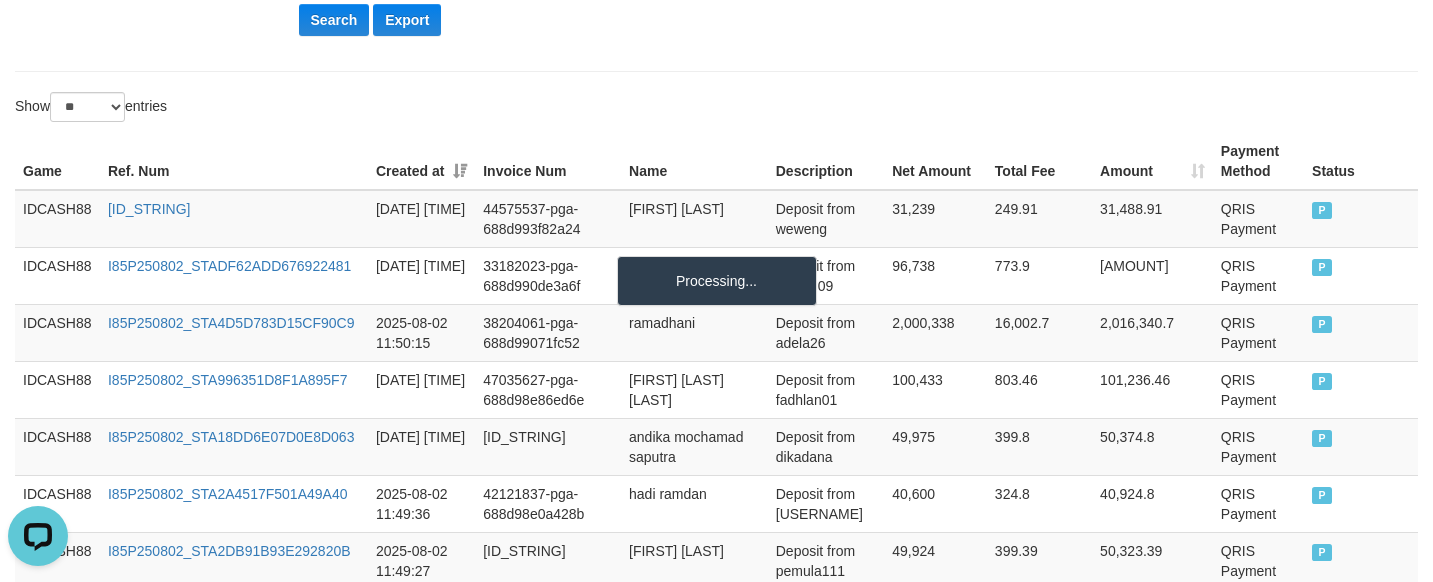 click on "**********" at bounding box center (716, 591) 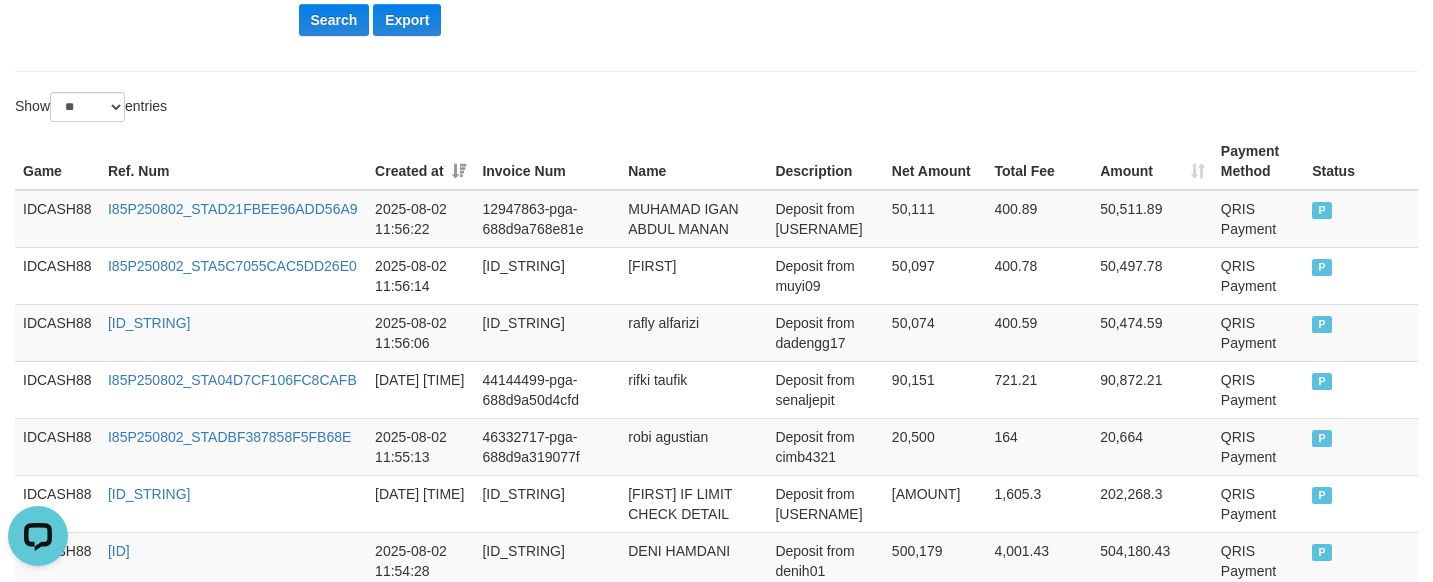 click on "Show  ** ** ** ***  entries" at bounding box center (358, 109) 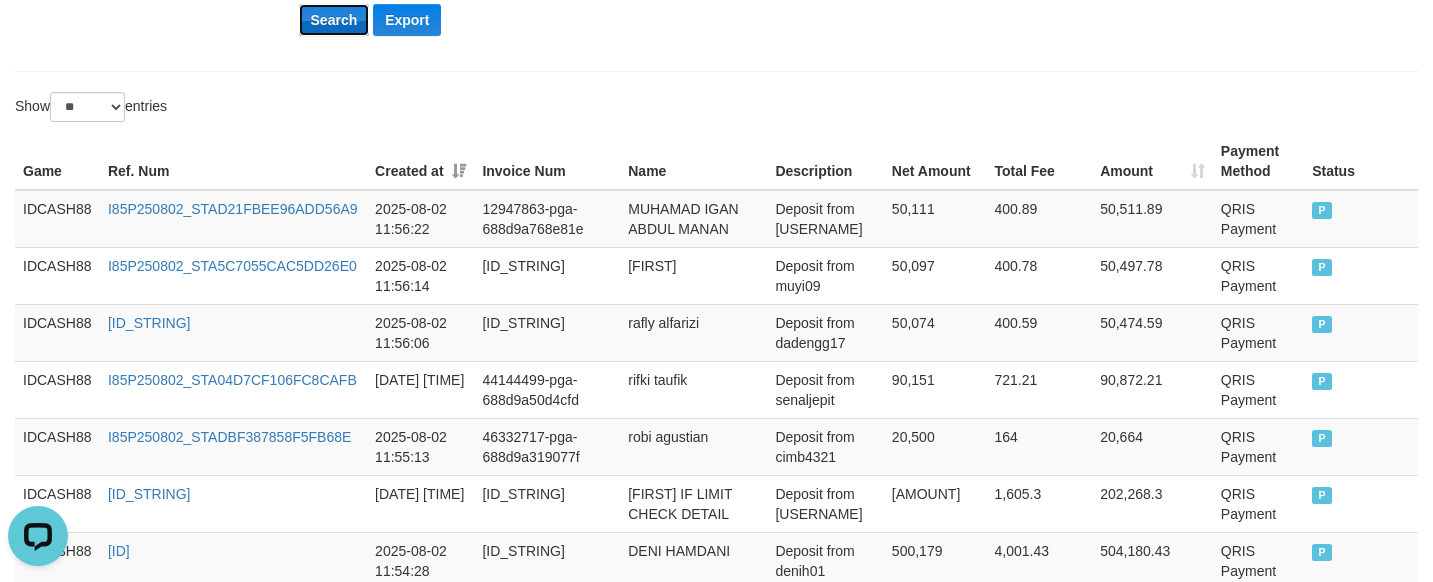 click on "Search" at bounding box center [334, 20] 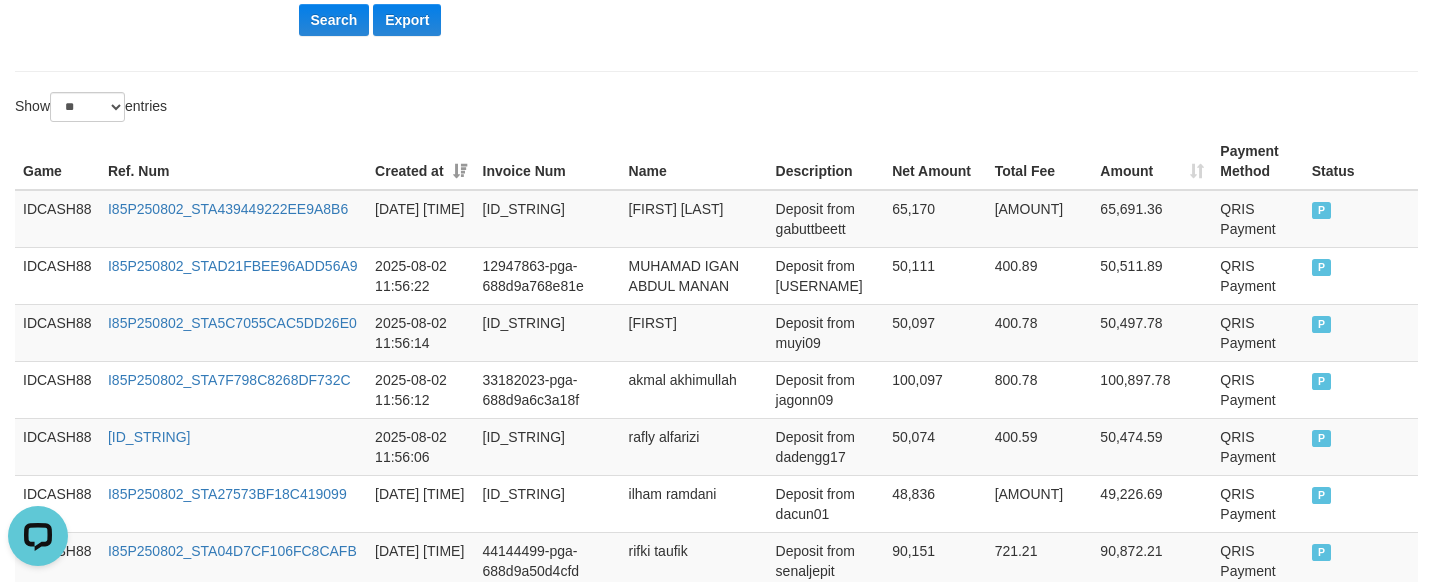 click on "Game Ref. Num Created at Invoice Num Name Description Net Amount Total Fee Amount Payment Method Status
Game Ref. Num Created at Invoice Num Name Description Rp. 496,638,098 Rp. 3,973,104.42 Rp. 500,611,202.42 Payment Method Status
IDCASH88 I85P250802_STA439449222EE9A8B6 2025-08-02 11:56:49 38723638-pga-688d9a914ab0f deddy handoko Deposit from gabuttbeett 65,170 521.36 65,691.36 QRIS Payment P   IDCASH88 I85P250802_STAD21FBEE96ADD56A9 2025-08-02 11:56:22 12947863-pga-688d9a768e81e MUHAMAD IGAN ABDUL MANAN Deposit from ahmadgofur 50,111 400.89 50,511.89 QRIS Payment P   IDCASH88 I85P250802_STA5C7055CAC5DD26E0 2025-08-02 11:56:14 46845741-pga-688d9a6e75133 muyi Deposit from muyi09 50,097 400.78 50,497.78 QRIS Payment P   IDCASH88 I85P250802_STA7F798C8268DF732C 2025-08-02 11:56:12 33182023-pga-688d9a6c3a18f akmal akhimullah Deposit from jagonn09 100,097 800.78 100,897.78 QRIS Payment P   IDCASH88 I85P250802_STAC87EF9F1A0454134 2025-08-02 11:56:06 28323346-pga-688d9a669900c 50,074 P" at bounding box center (716, 902) 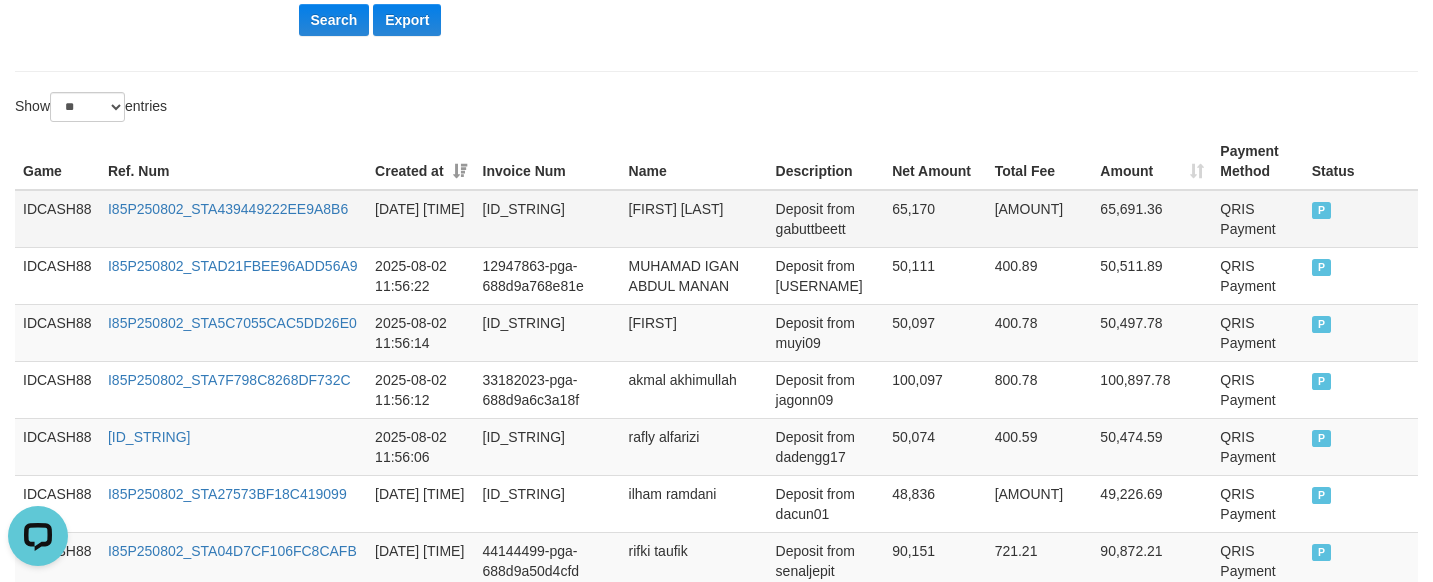 click on "IDCASH88" at bounding box center [57, 219] 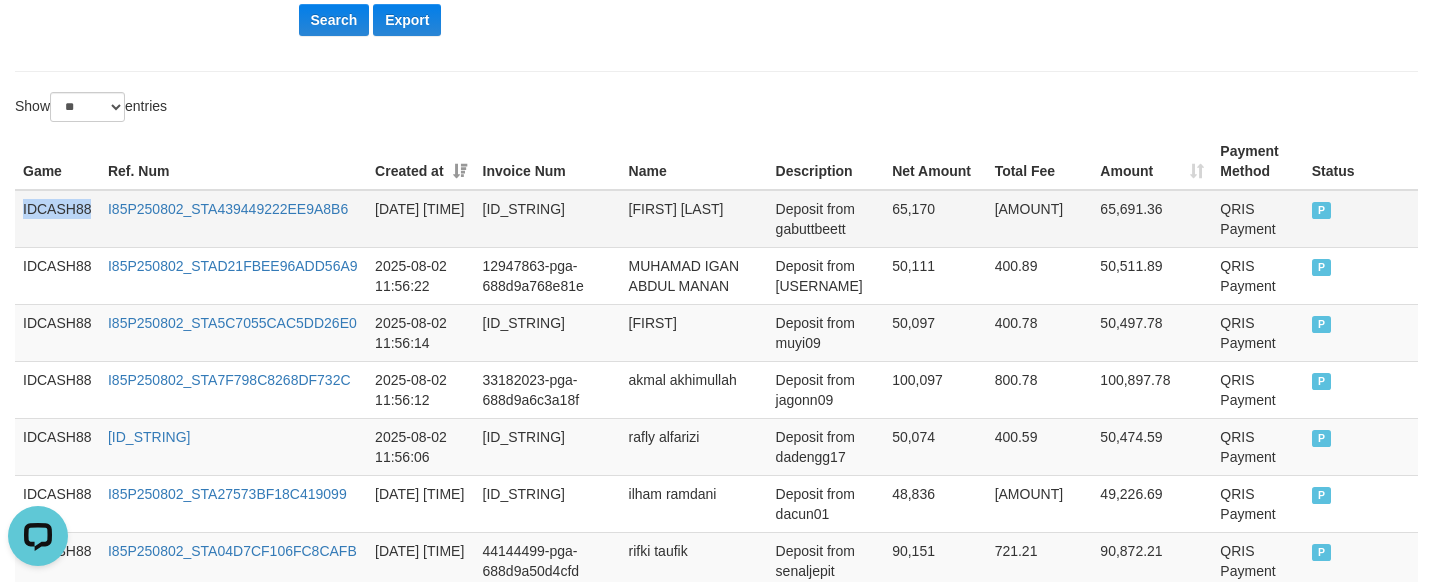 click on "IDCASH88" at bounding box center (57, 219) 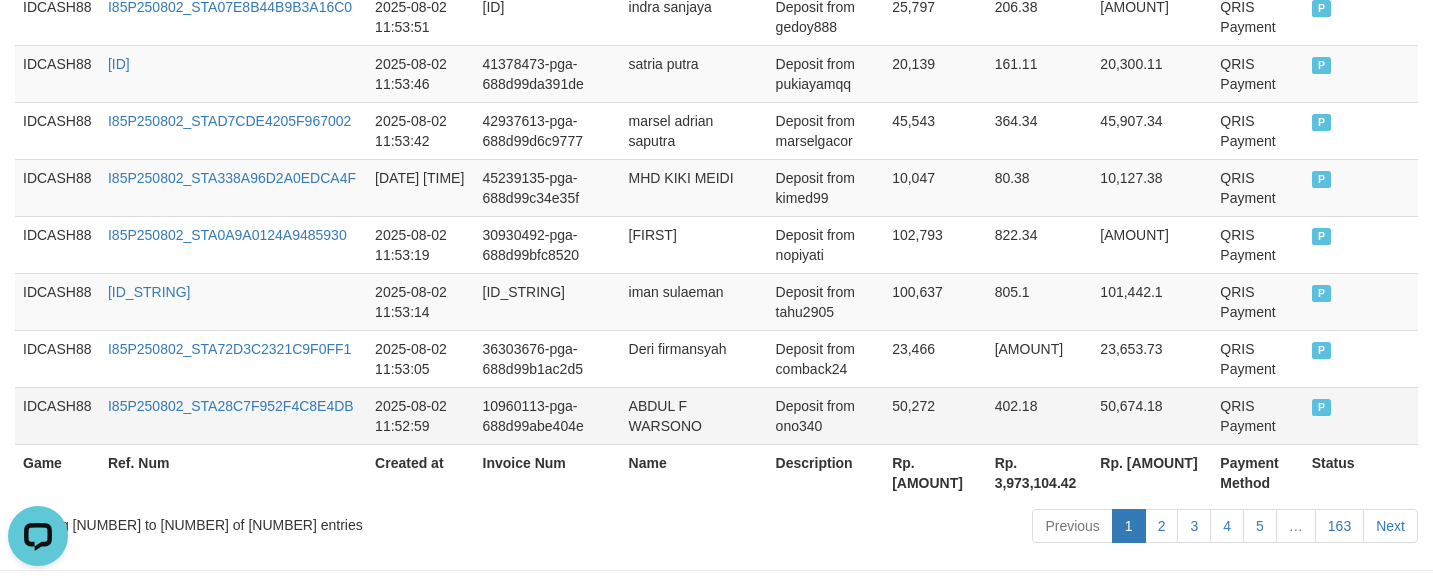 scroll, scrollTop: 1840, scrollLeft: 0, axis: vertical 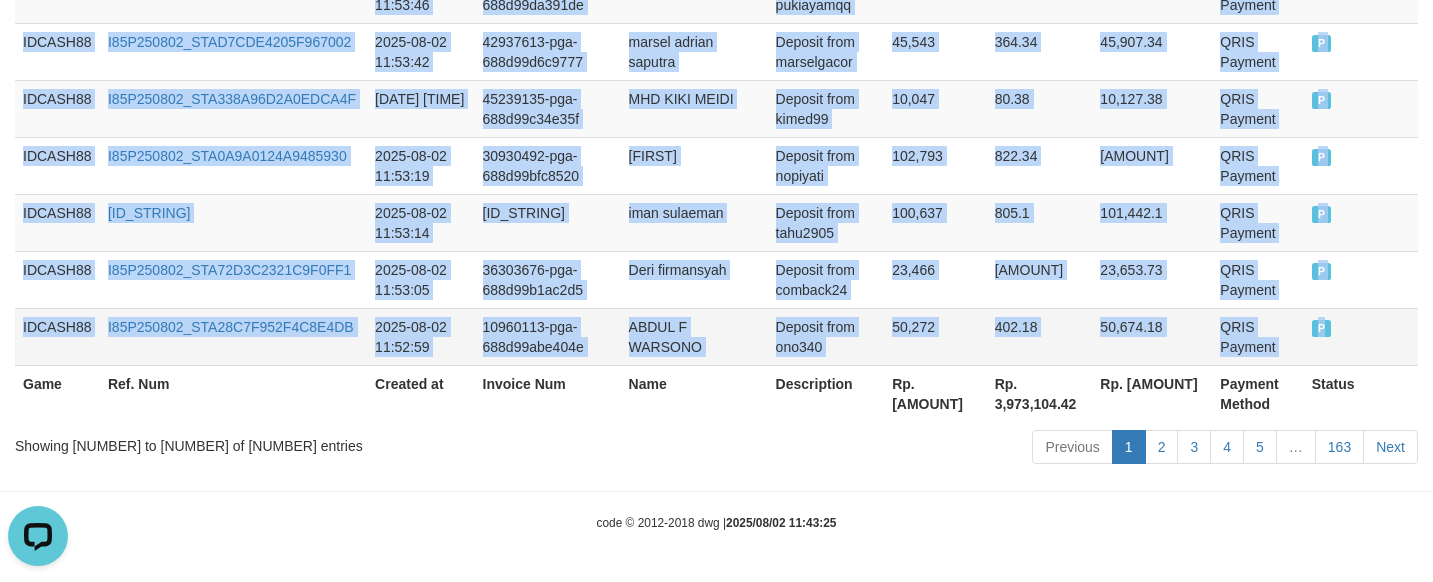 click on "P" at bounding box center (1322, 328) 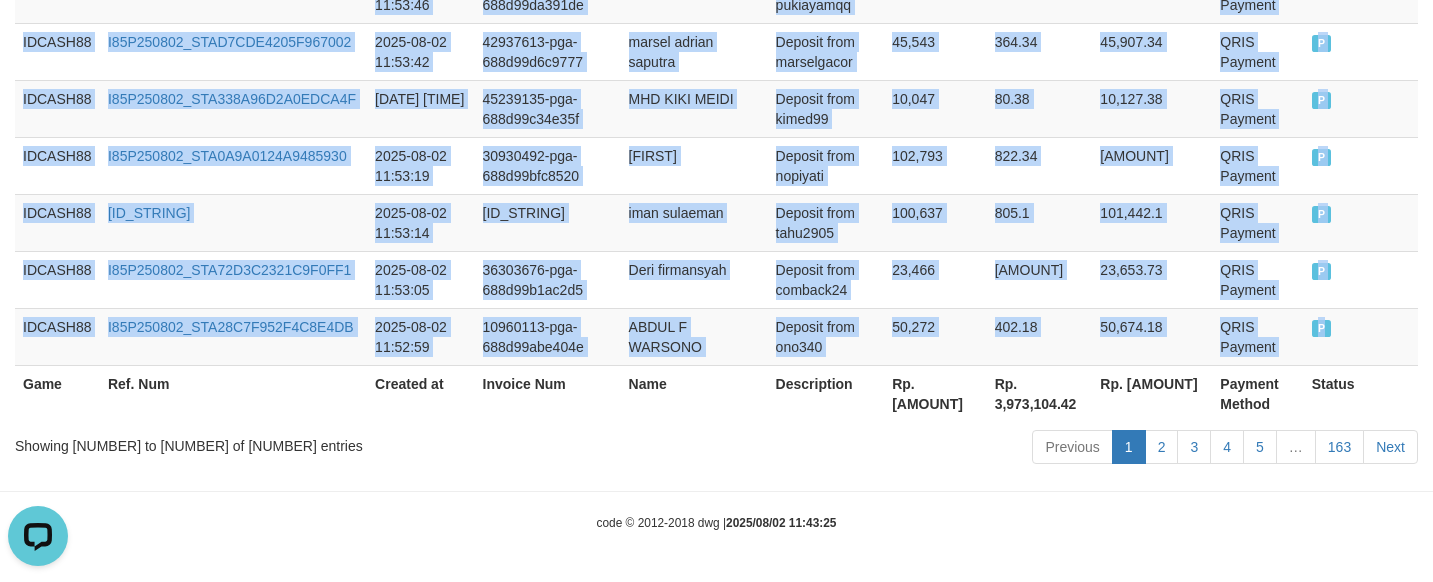copy on "IDCASH88 [ID] [DATE] [TIME] [ID] [FIRST] [LAST] Deposit from [USERNAME] [NUMBER] [NUMBER] [NUMBER] QRIS Payment P   IDCASH88 [ID] [DATE] [TIME] [ID] [FIRST] [LAST] Deposit from [USERNAME] [NUMBER] [NUMBER] [NUMBER] QRIS Payment P   IDCASH88 [ID] [DATE] [TIME] [ID] [FIRST] Deposit from [USERNAME] [NUMBER] [NUMBER] [NUMBER] QRIS Payment P   IDCASH88 [ID] [DATE] [TIME] [ID] [FIRST] [LAST] Deposit from [USERNAME] [NUMBER] [NUMBER] [NUMBER] QRIS Payment P   IDCASH88 [ID] [DATE] [TIME] [ID] [FIRST] [LAST] Deposit from [USERNAME] [NUMBER] [NUMBER] [NUMBER] QRIS Payment P   IDCASH88 [ID] [DATE] [TIME] [ID] [FIRST] [LAST] Deposit from [USERNAME] [NUMBER] [NUMBER] [NUMBER] QRIS Payment P   IDCASH88 [ID] [DATE] [TIME] [ID] [FIRST] [LAST] Deposit from [USERNAME] [NUMBER] [NUMBER] [NUMBER] QRIS Payment P   IDCASH88 [ID] [DATE] [TIME] [ID] [FIRST] [LAST] Deposit from [USERNAME] [NUMBER] [NUMBER] [NUMBER] QRIS Payment P   IDCASH88 [ID] [DATE] [TIME] [ID] [FIRST] [LAST] Deposit from [USERNAME] [NUMBER] [NUMBER] [NUMBER] QRIS Payment P   IDCASH88 [ID] [DATE] [TIME] [ID] [FIRST] [LAST] Deposit from [USERNAME] [NUMBER] [NUMBER] [NUMBER] QRIS Payment P   IDCASH88 [ID] [DATE] [TIME] [ID] [FIRST] [LAST] Deposit from [USERNAME] [NUMBER] [NUMBER] [NUMBER] QRIS Payment P" 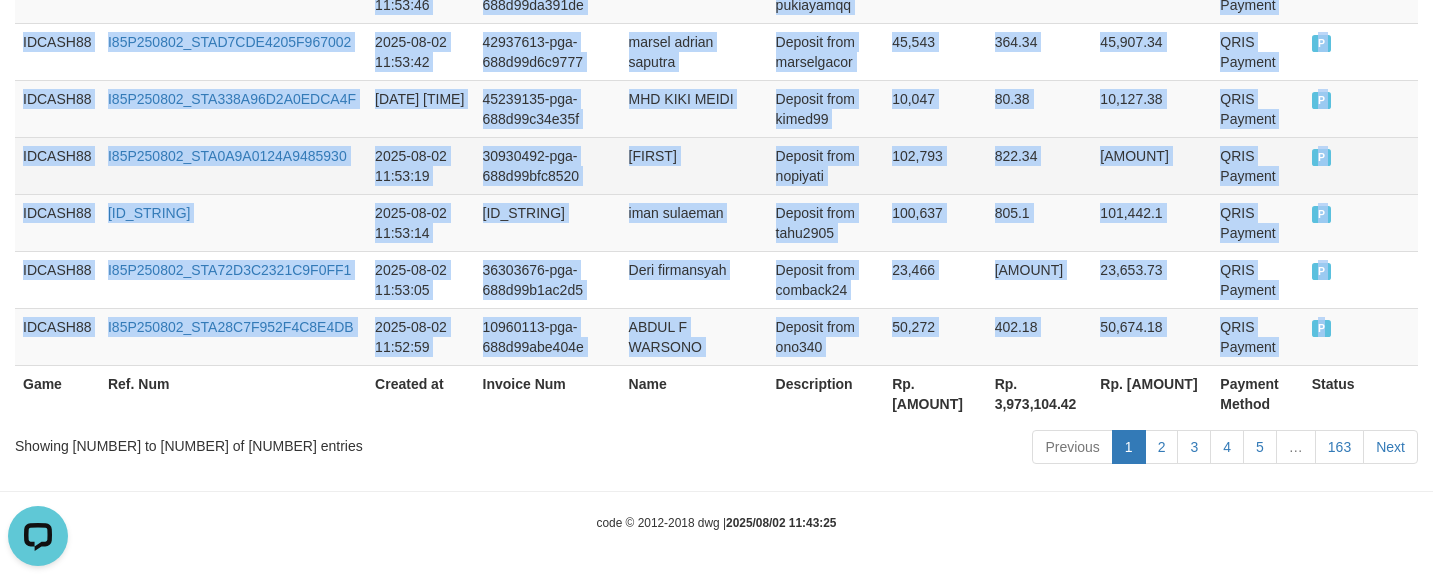 click on "30930492-pga-688d99bfc8520" at bounding box center (548, 165) 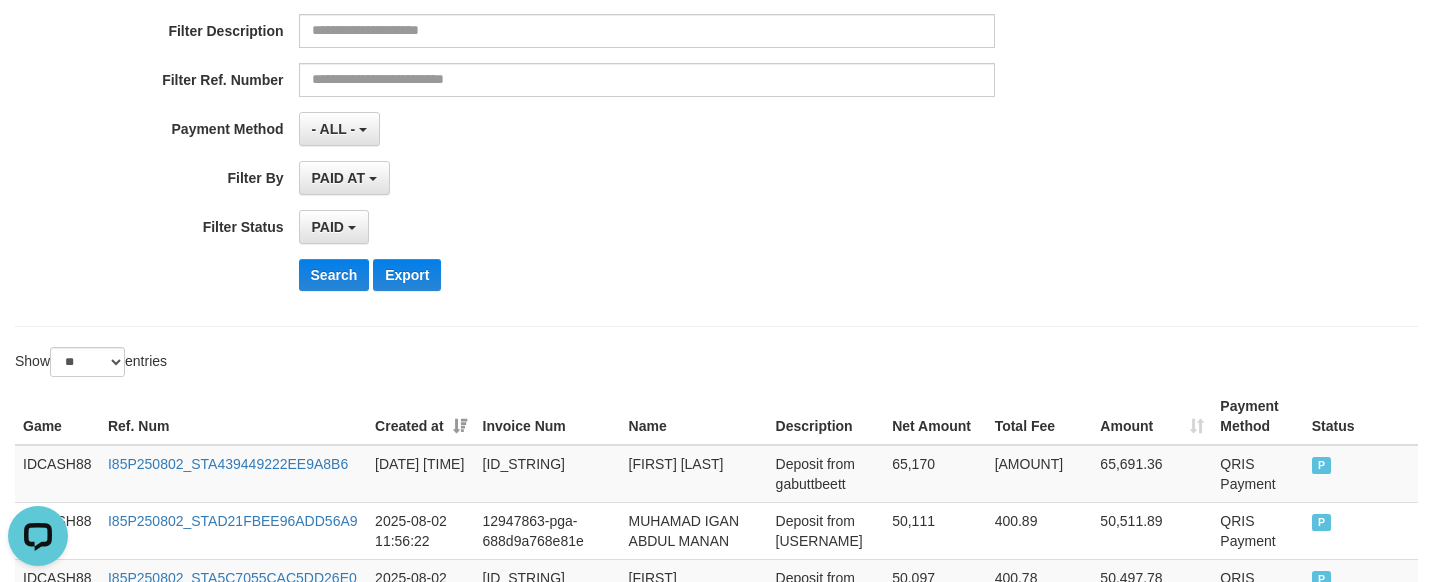 scroll, scrollTop: 340, scrollLeft: 0, axis: vertical 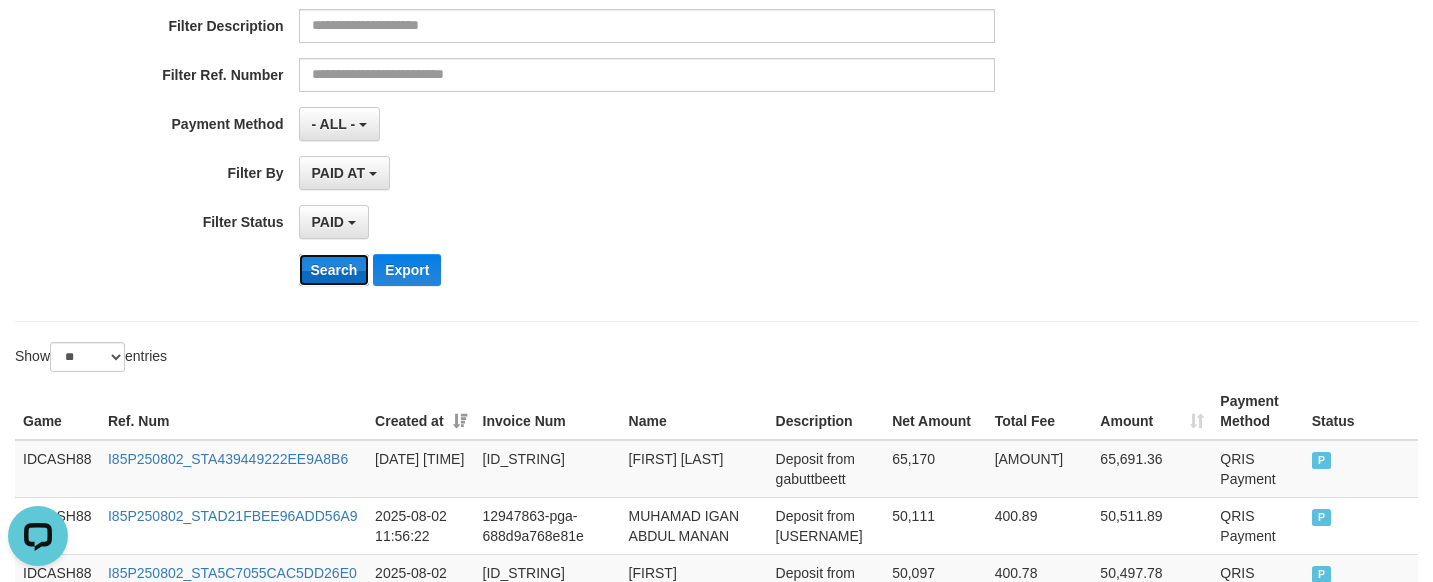 click on "Search" at bounding box center [334, 270] 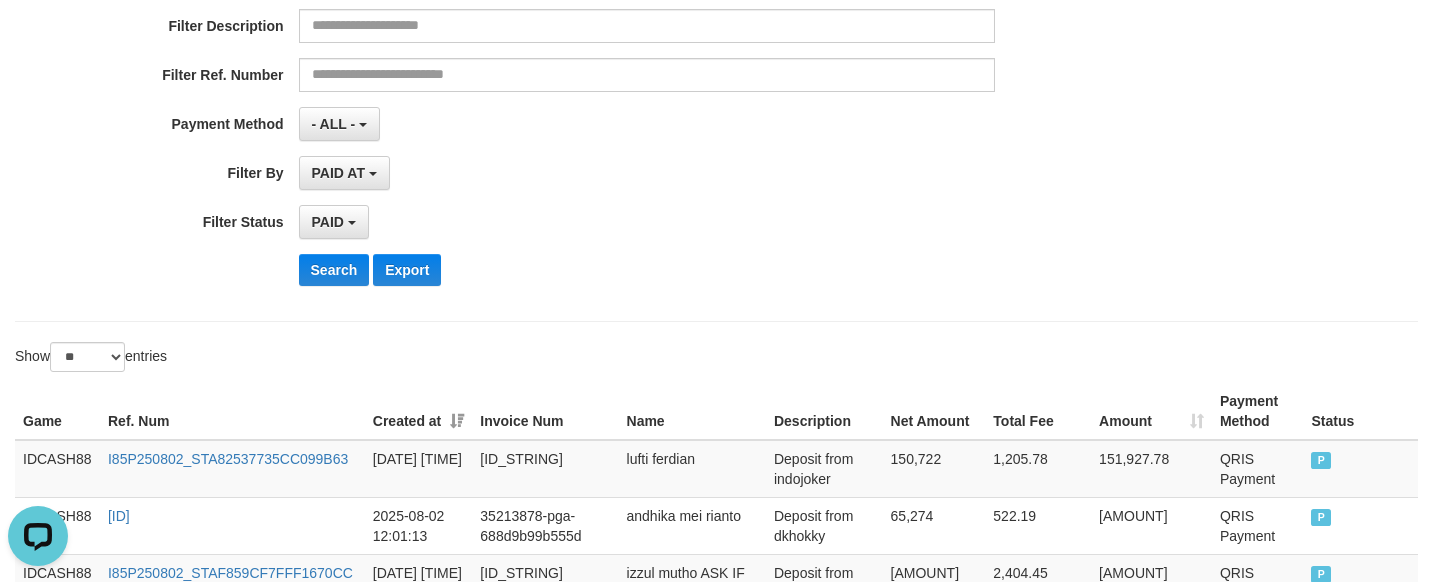 click on "**********" at bounding box center (597, 57) 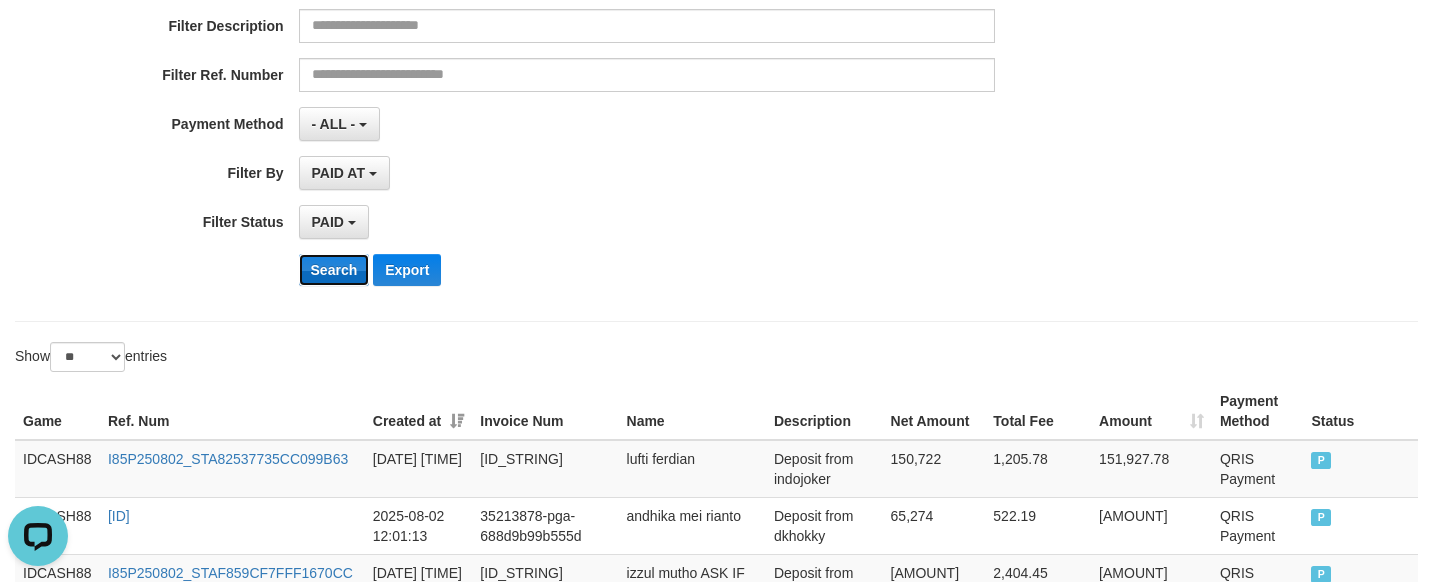 click on "Search" at bounding box center [334, 270] 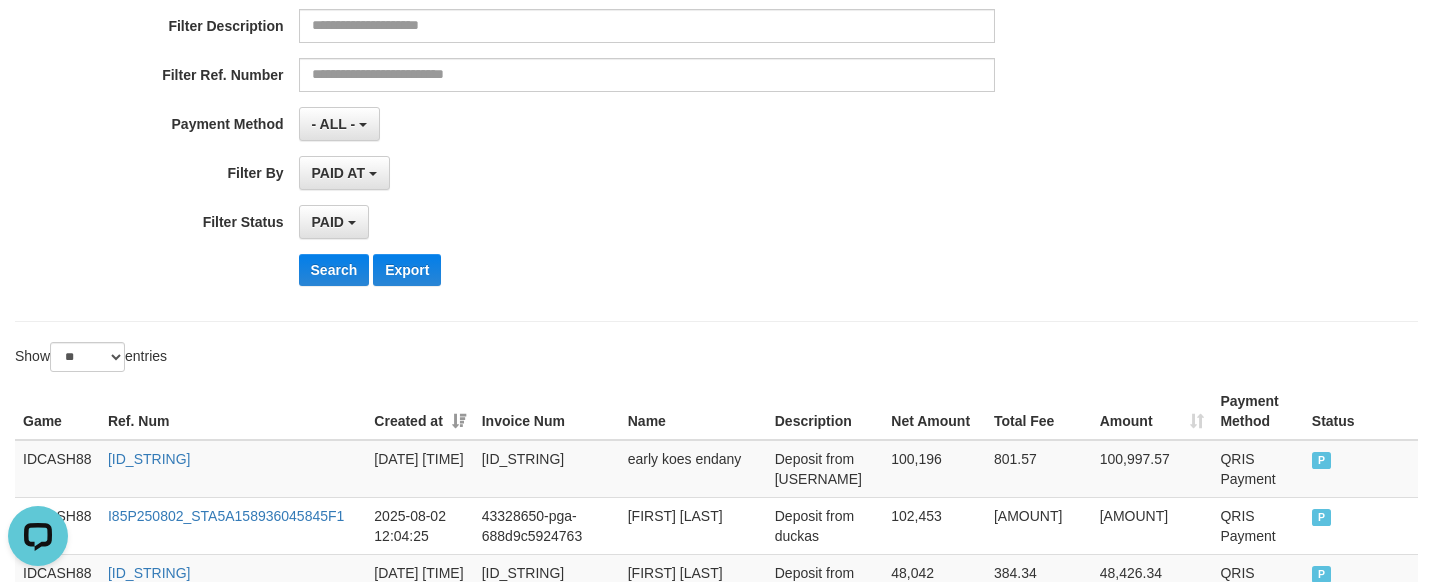 click on "IDCASH88" at bounding box center (57, 469) 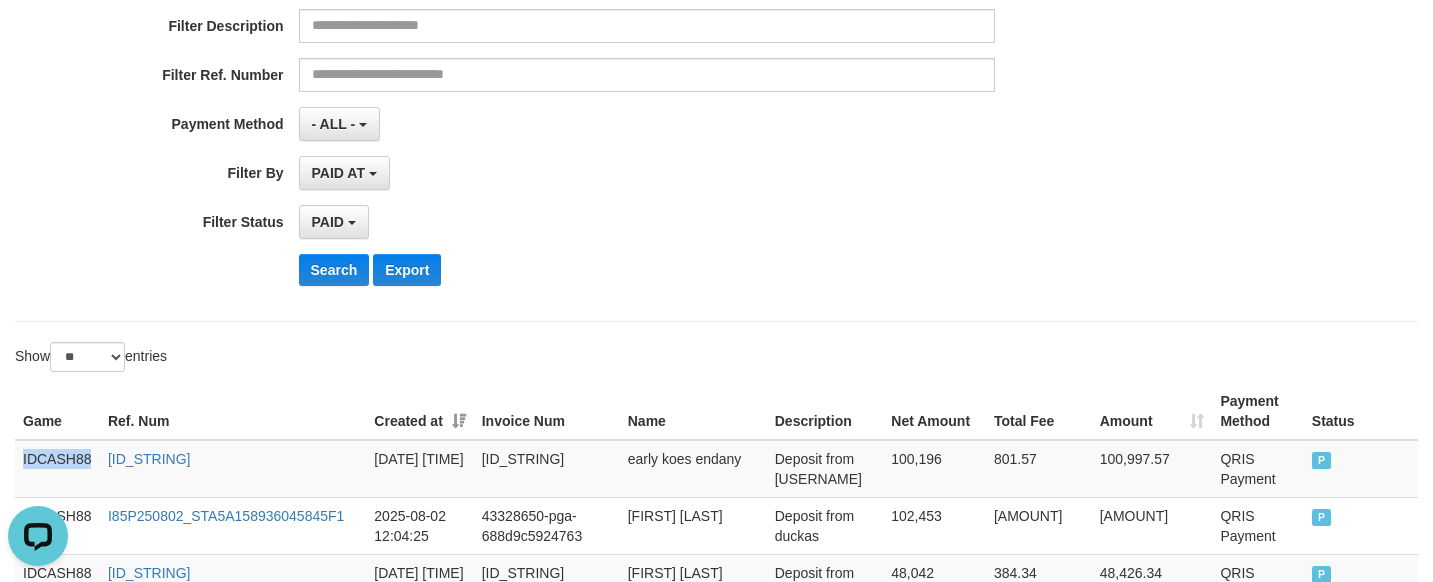 click on "IDCASH88" at bounding box center (57, 469) 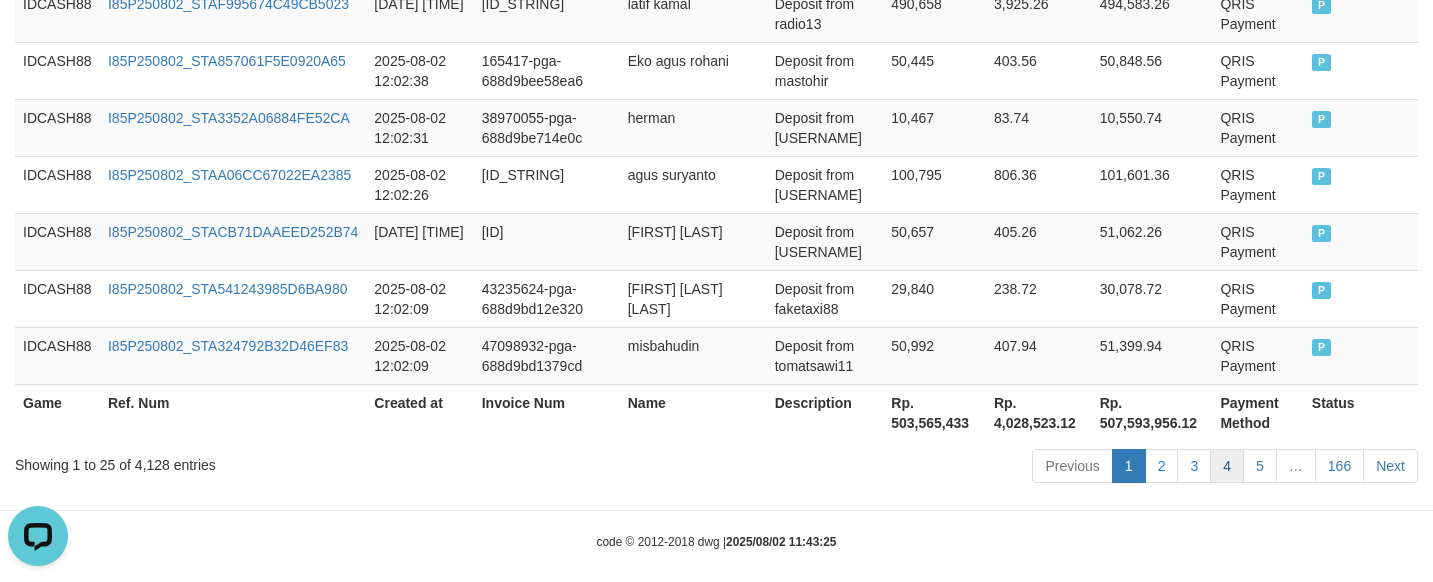 scroll, scrollTop: 1840, scrollLeft: 0, axis: vertical 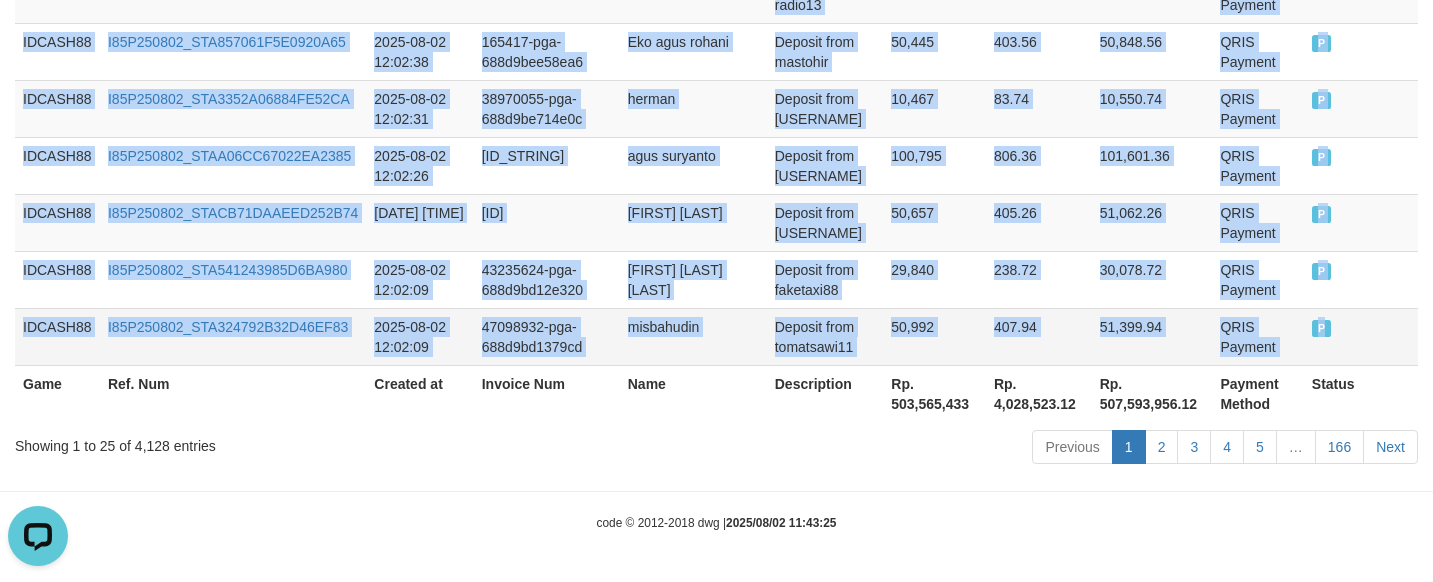 click on "P" at bounding box center (1361, 336) 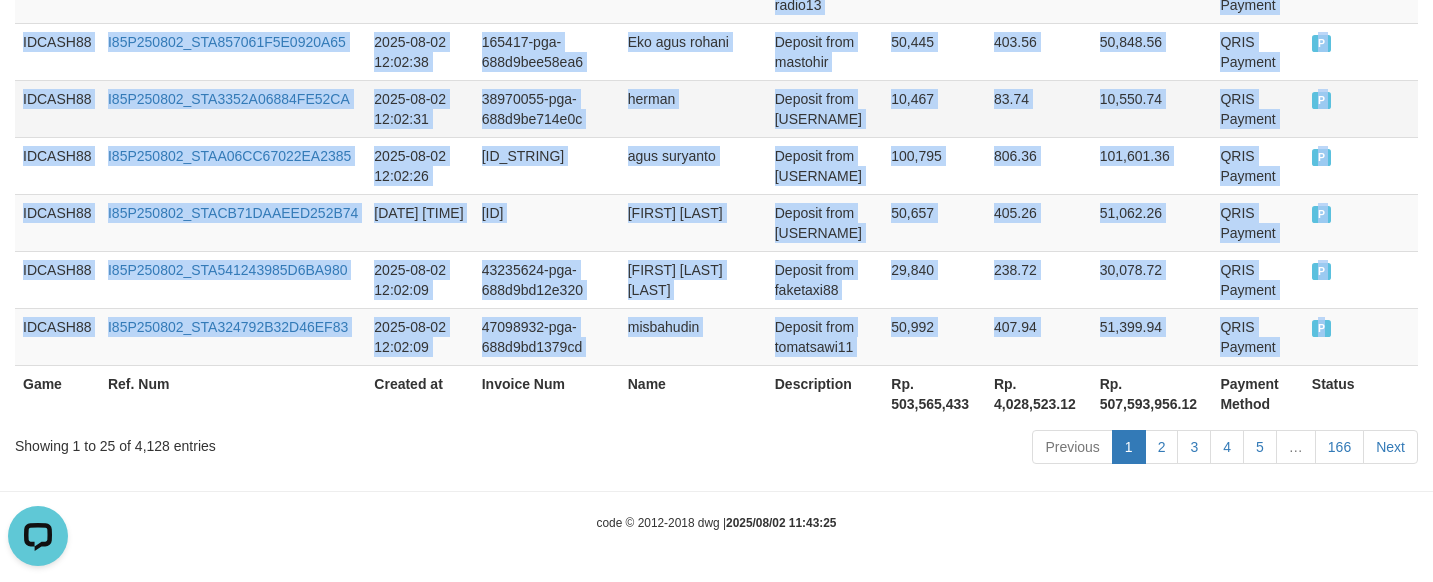click on "herman" at bounding box center (693, 108) 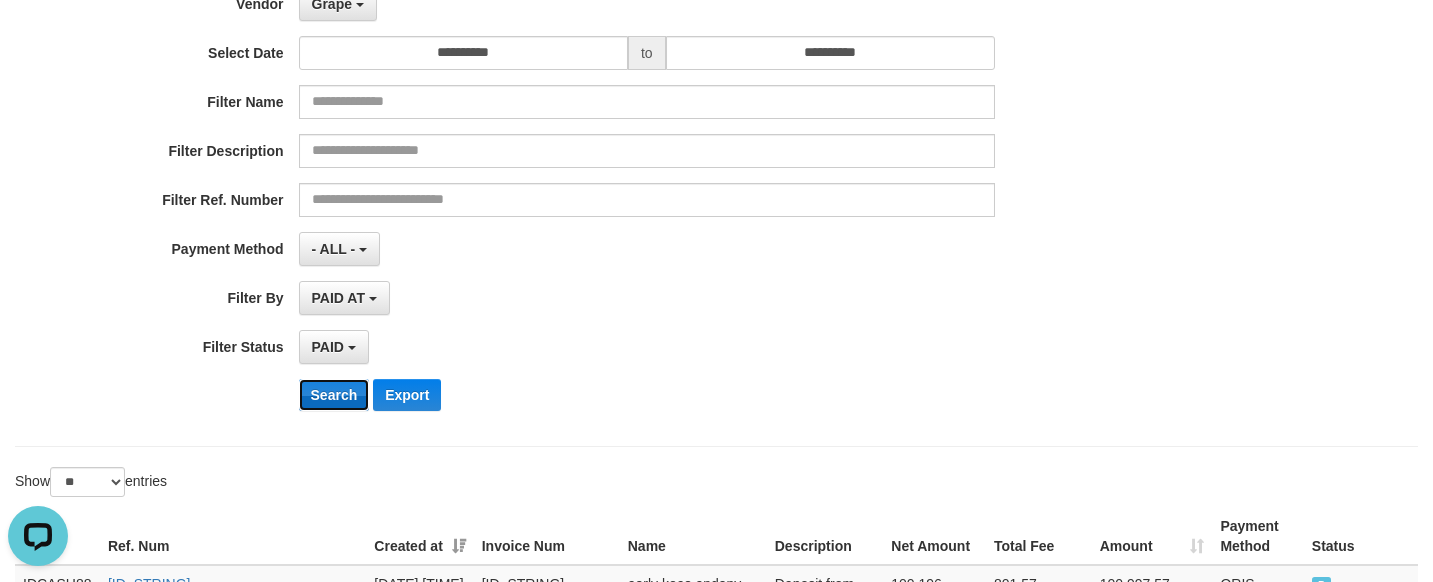 click on "Search" at bounding box center (334, 395) 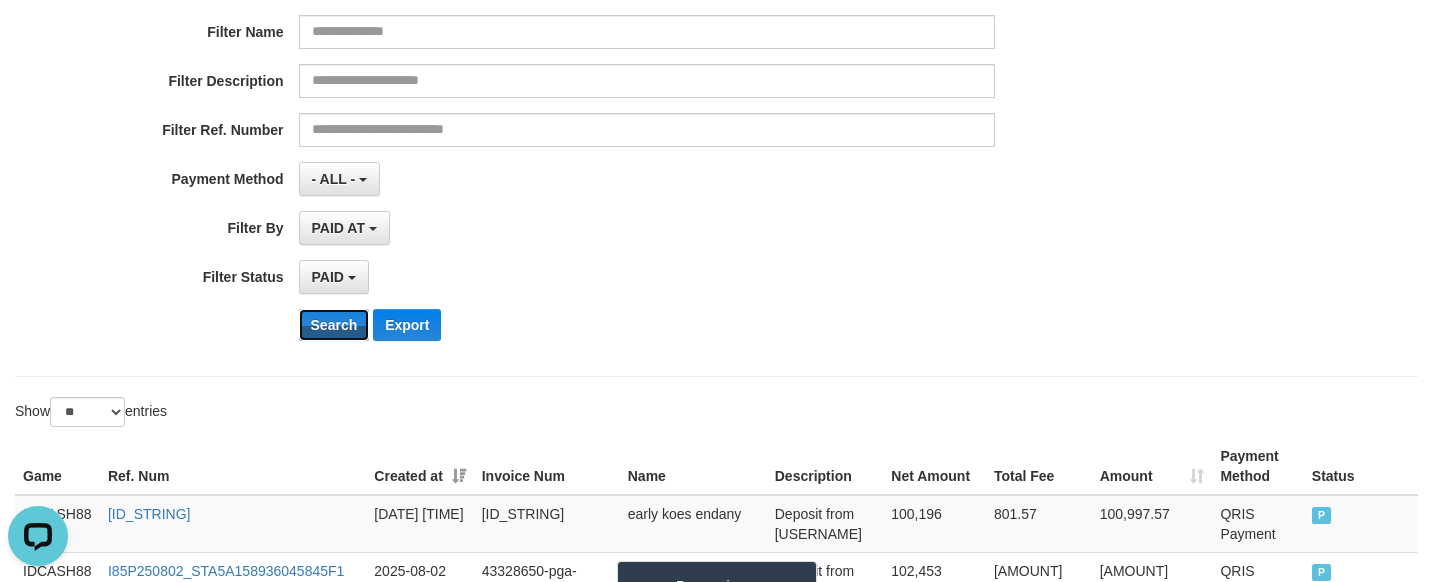 scroll, scrollTop: 590, scrollLeft: 0, axis: vertical 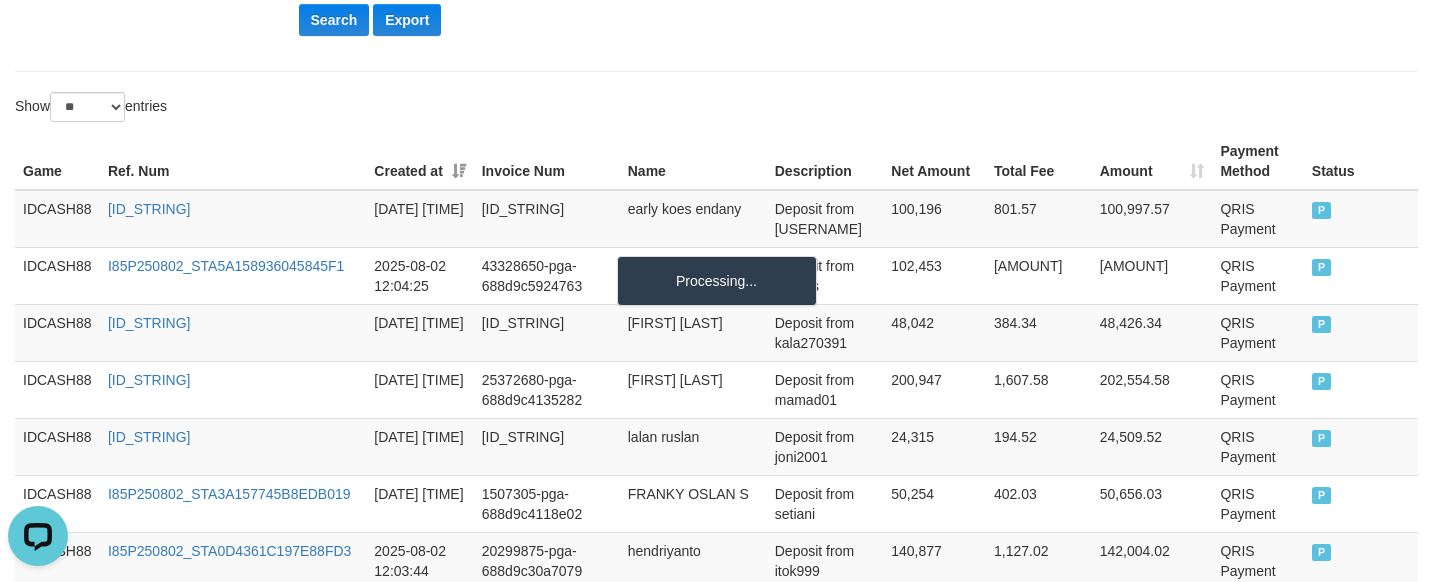 click at bounding box center (716, 71) 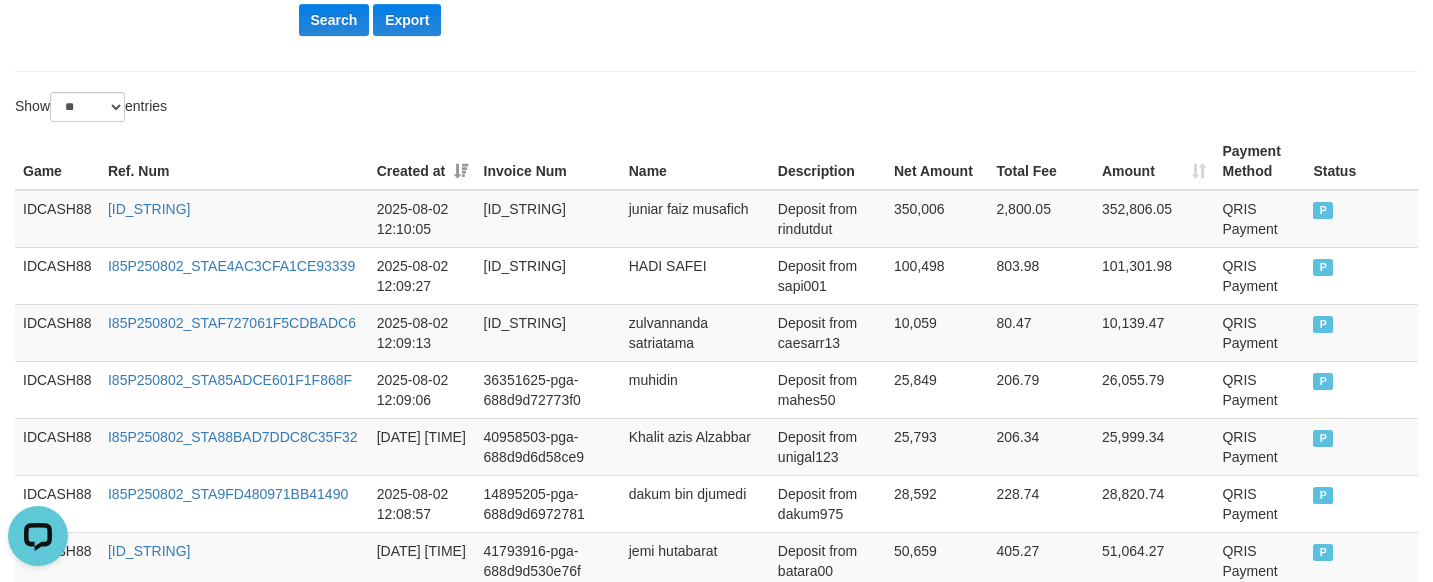 click at bounding box center (1075, 92) 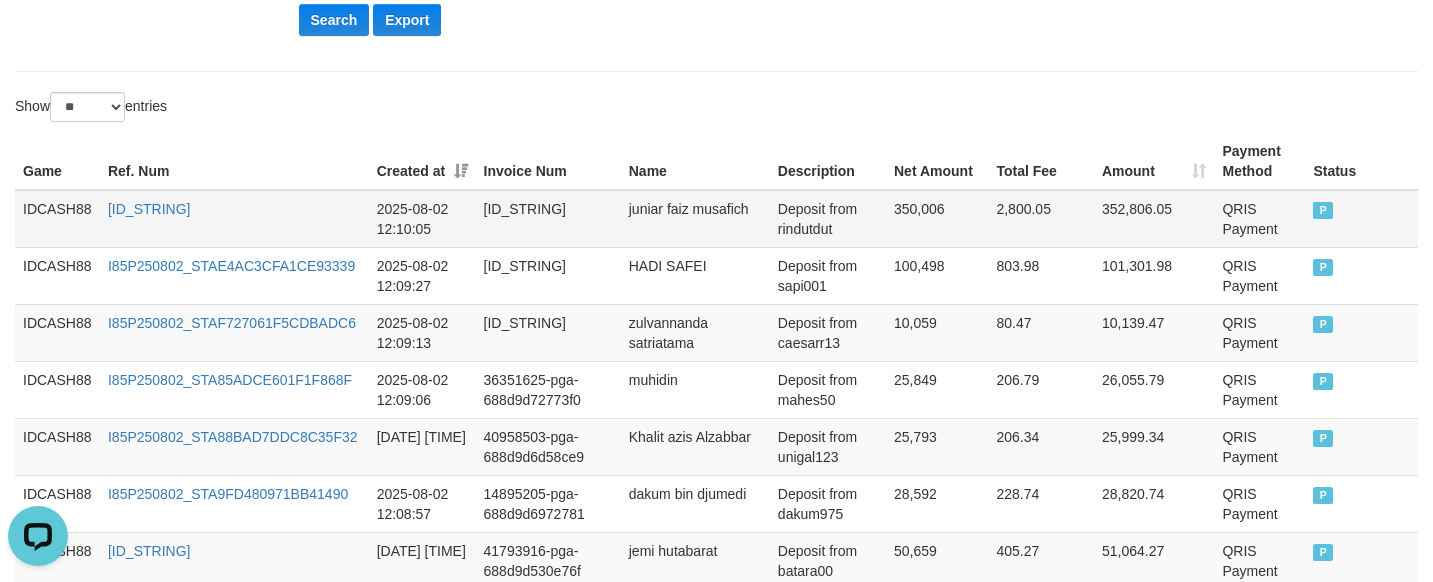 click on "IDCASH88" at bounding box center (57, 219) 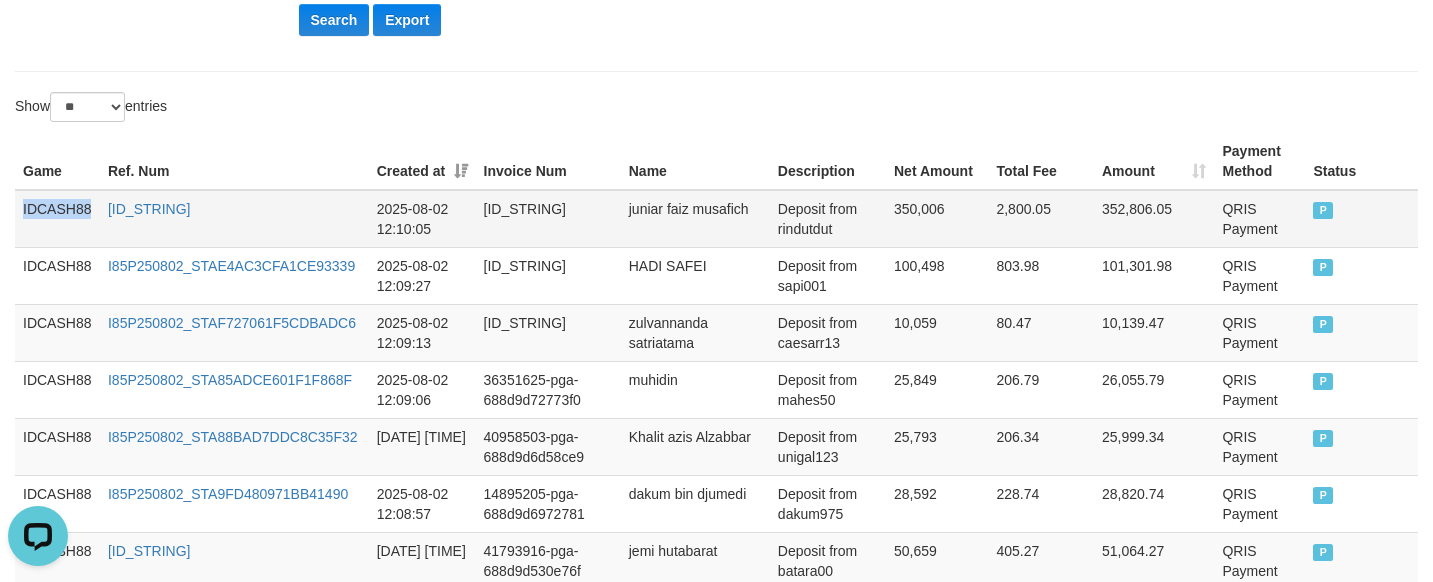 click on "IDCASH88" at bounding box center (57, 219) 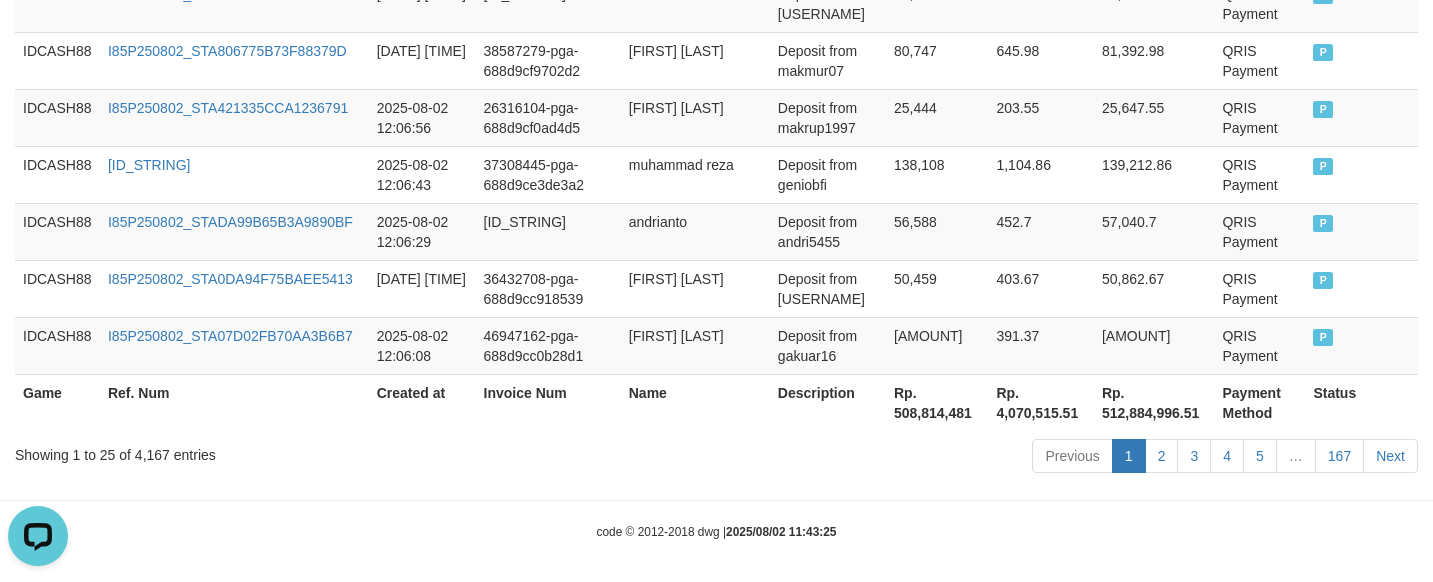 scroll, scrollTop: 1840, scrollLeft: 0, axis: vertical 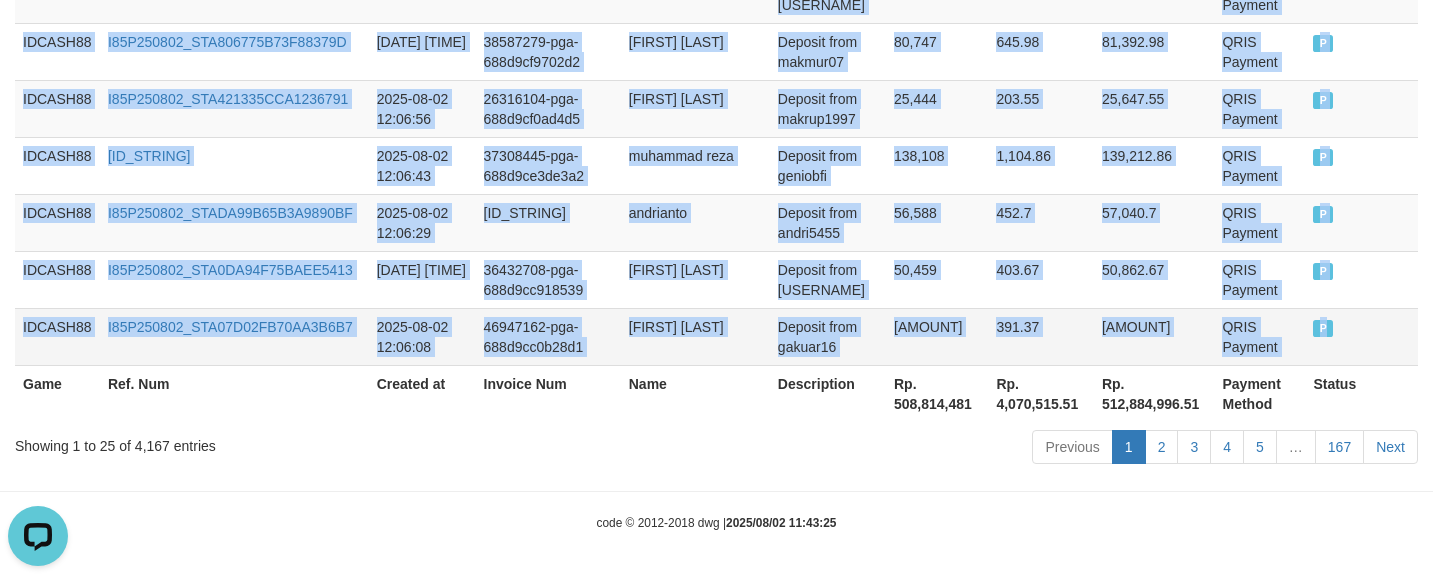 click on "P" at bounding box center [1361, 336] 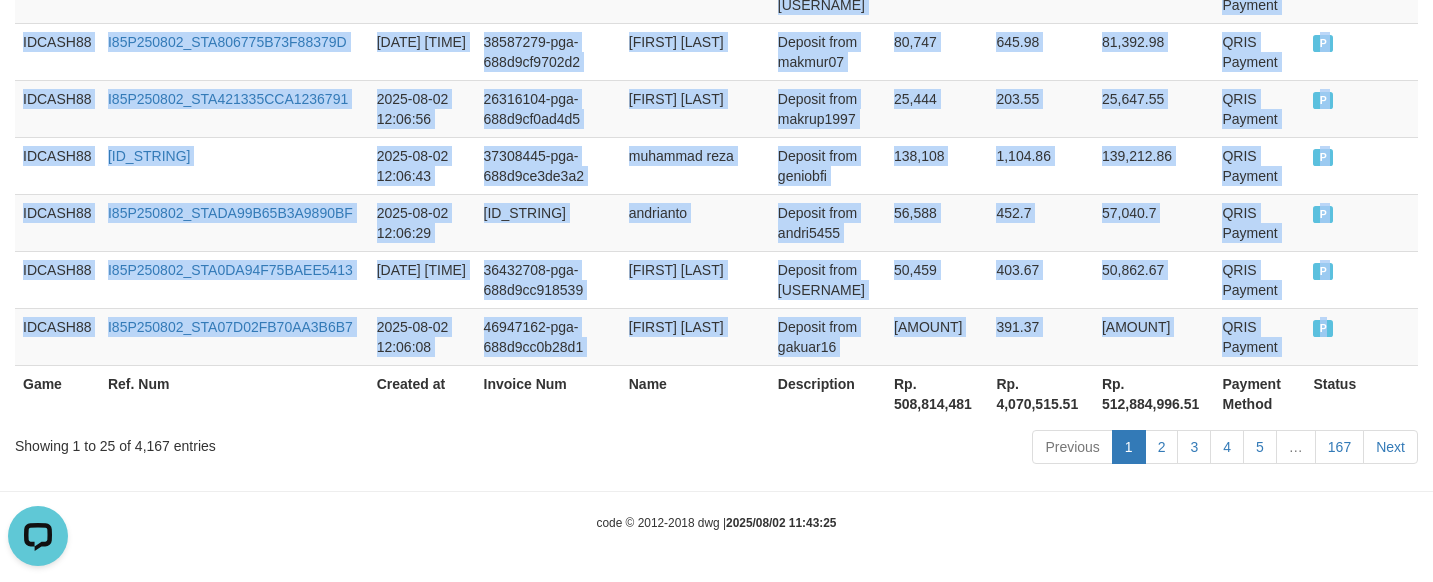copy on "IDCASH88 [ID] [DATE] [TIME] juniar faiz musafich Deposit from rindutdut QRIS Payment P IDCASH88 [ID] [DATE] [TIME] HADI SAFEI Deposit from sapi001 QRIS Payment P IDCASH88 [ID] [DATE] [TIME] zulvannanda satriatama Deposit from caesarr13 QRIS Payment P IDCASH88 [ID] [DATE] [TIME] muhidin Deposit from mahes50 QRIS Payment P IDCASH88 [ID] [DATE] [TIME] Khalit azis Alzabbar Deposit from unigal123 QRIS Payment P IDCASH88 [ID] [DATE] [TIME] dakum bin djumedi Deposit from dakum975 QRIS Payment P IDCASH88 [ID]..." 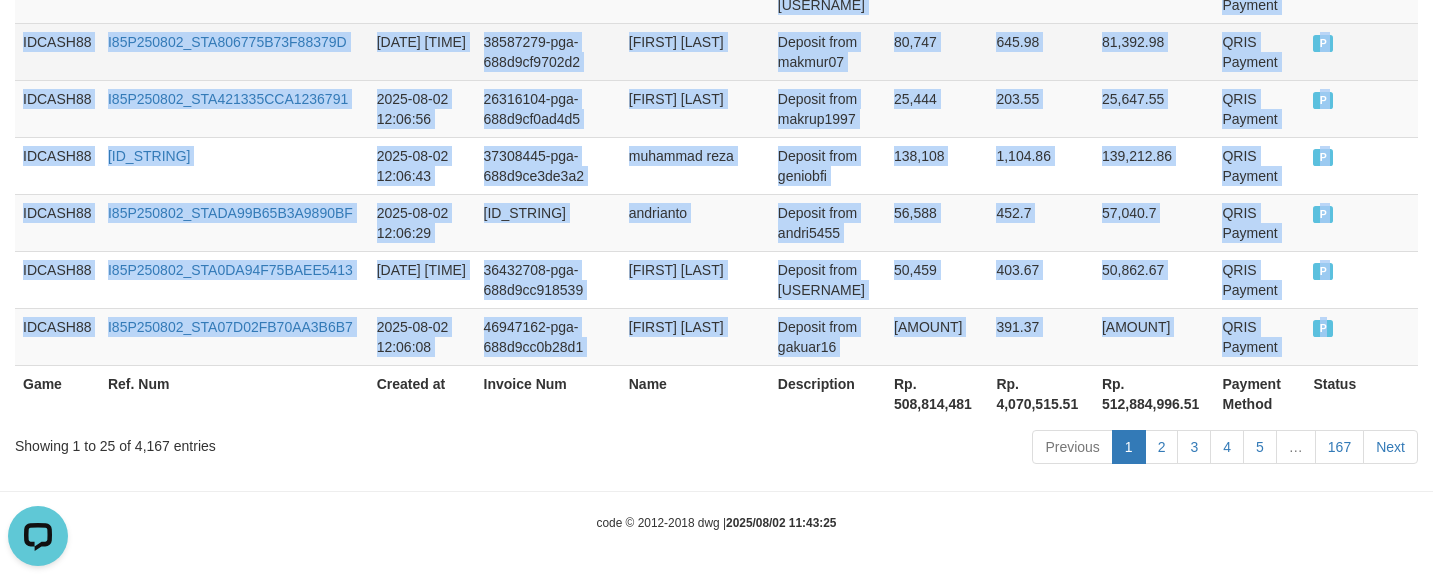 click on "38587279-pga-688d9cf9702d2" at bounding box center (548, 51) 